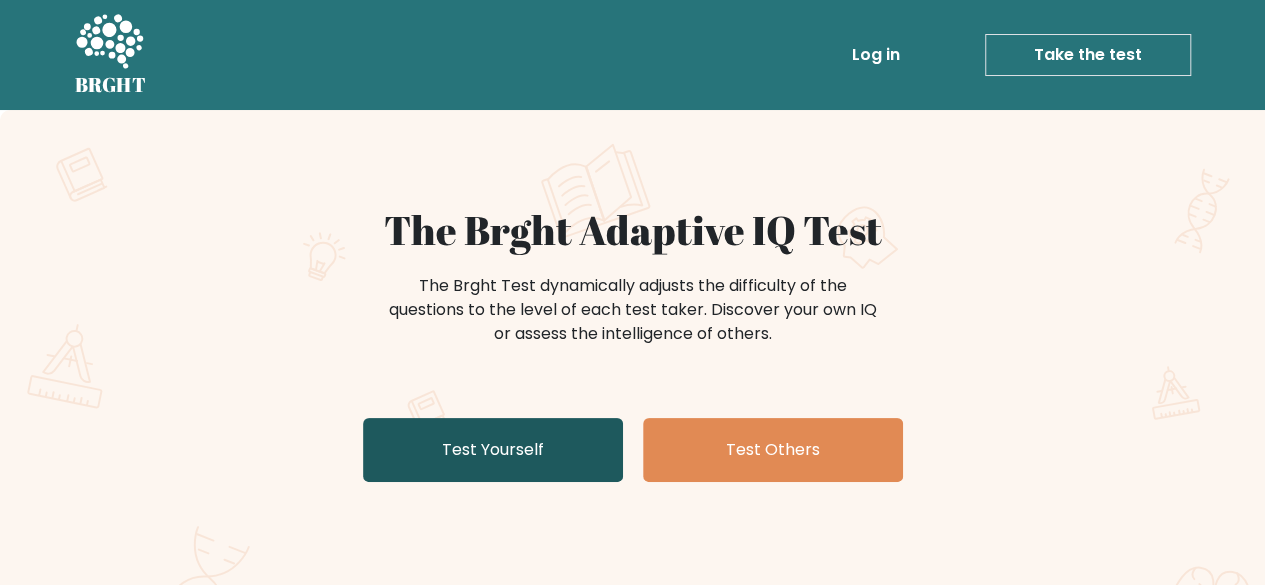 click on "Test Yourself" at bounding box center [493, 450] 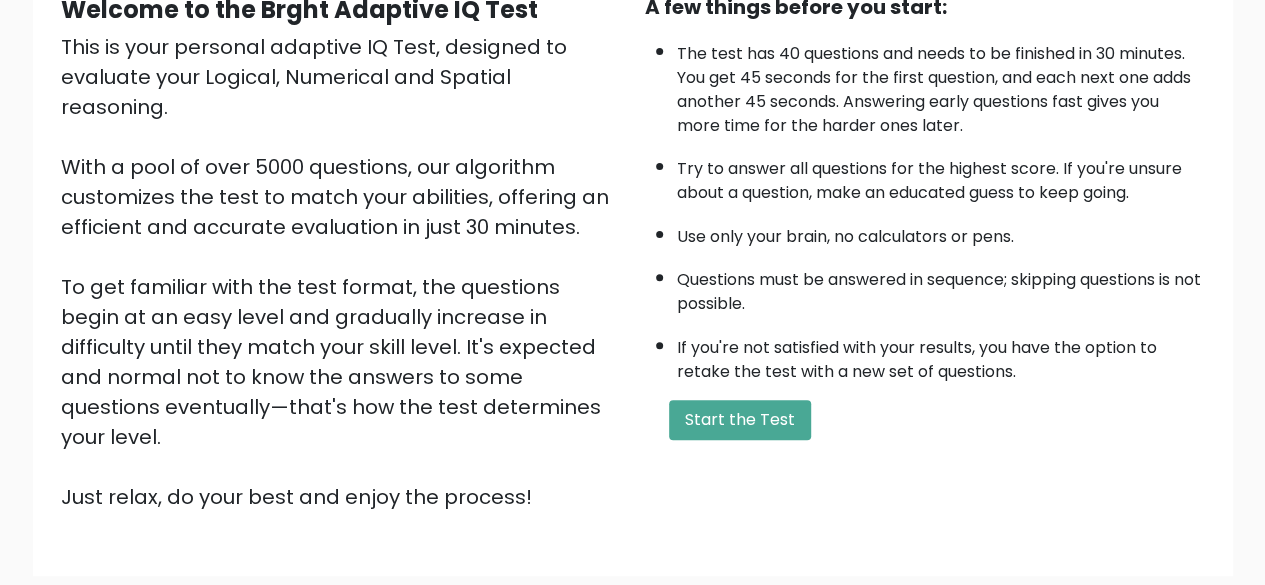 scroll, scrollTop: 210, scrollLeft: 0, axis: vertical 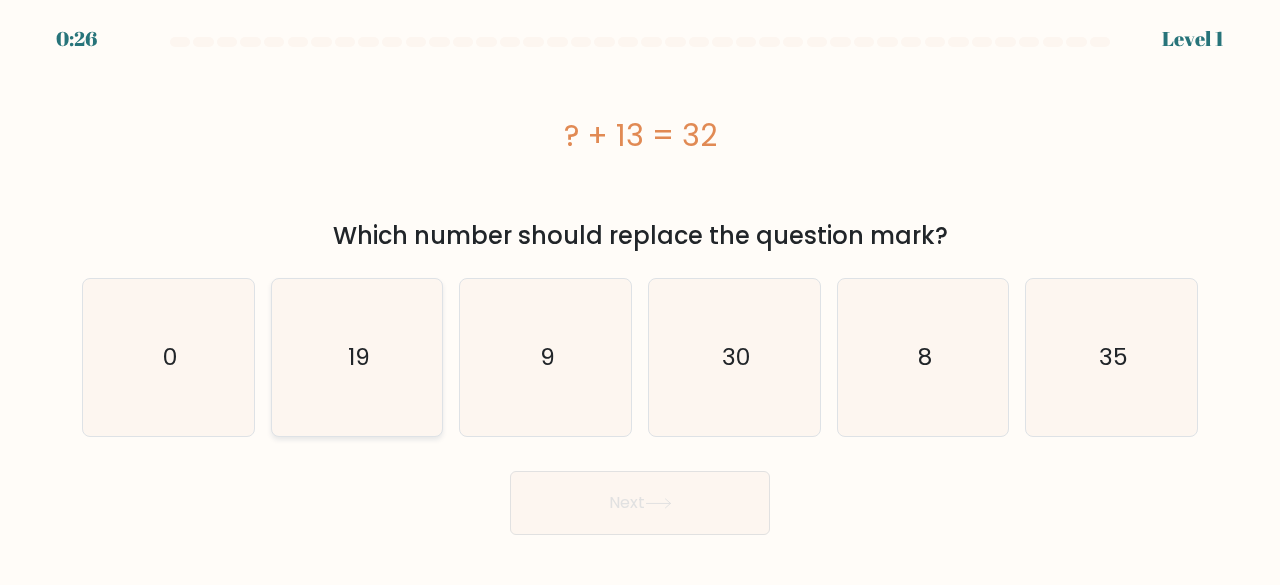 click on "b.
19" at bounding box center (640, 295) 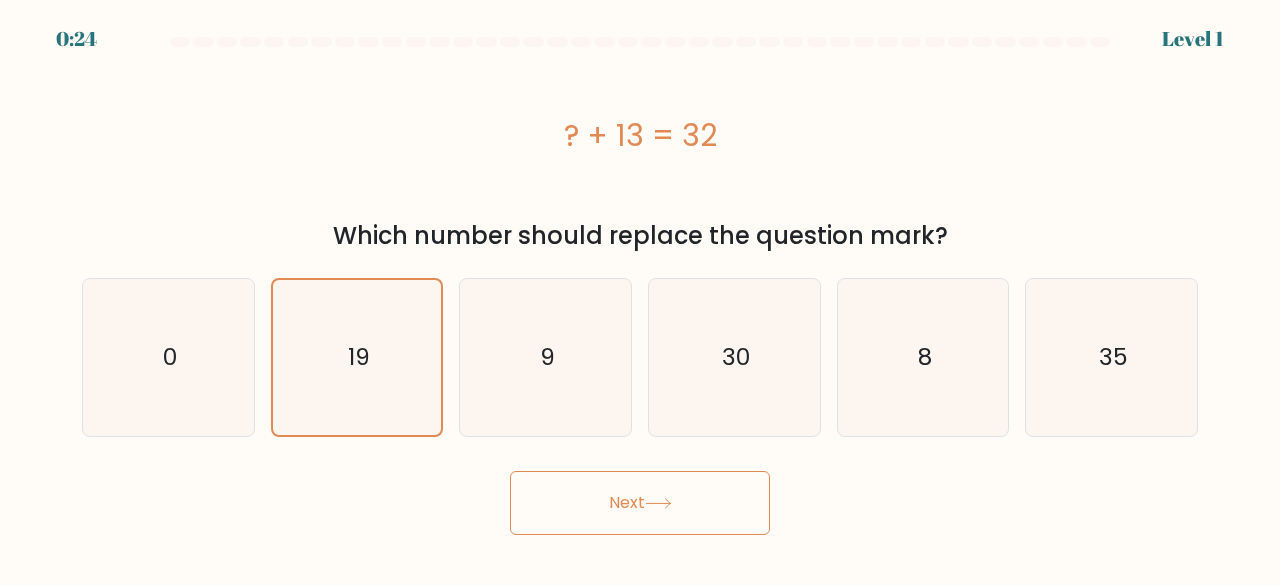 click on "0:24
Level 1
a." at bounding box center [640, 292] 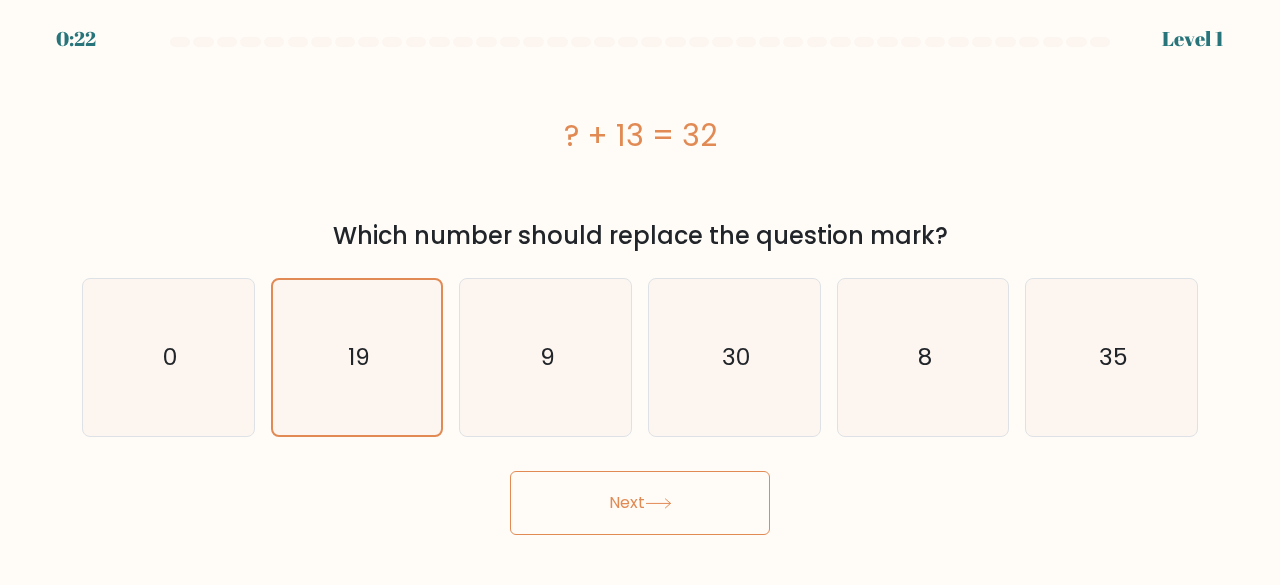 click on "Next" at bounding box center (640, 503) 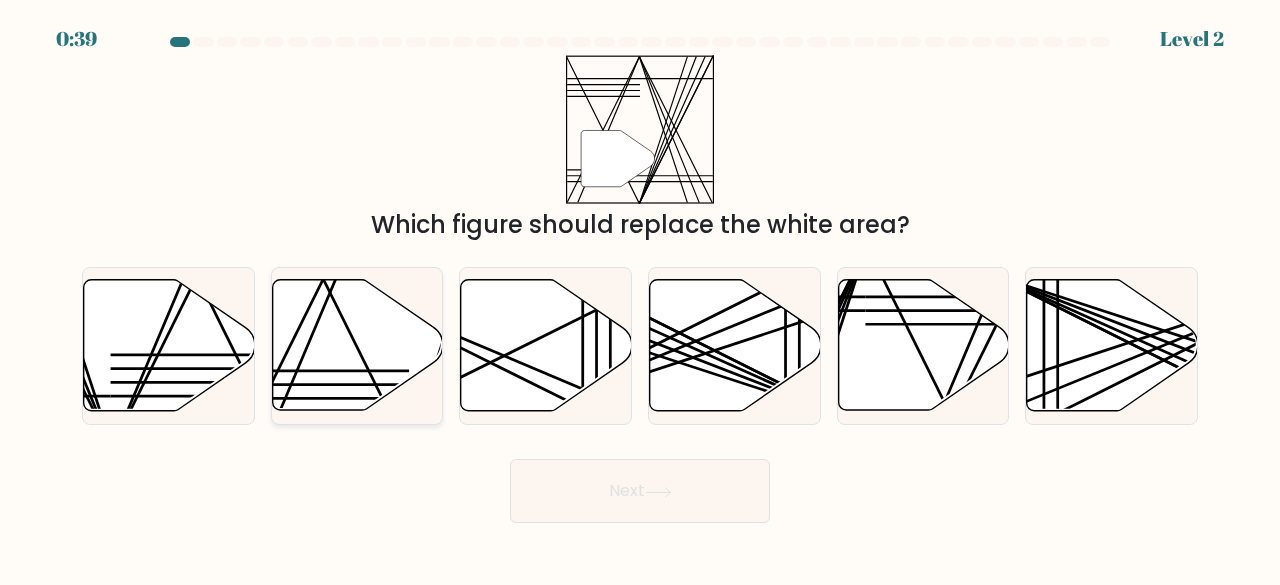 click at bounding box center [357, 345] 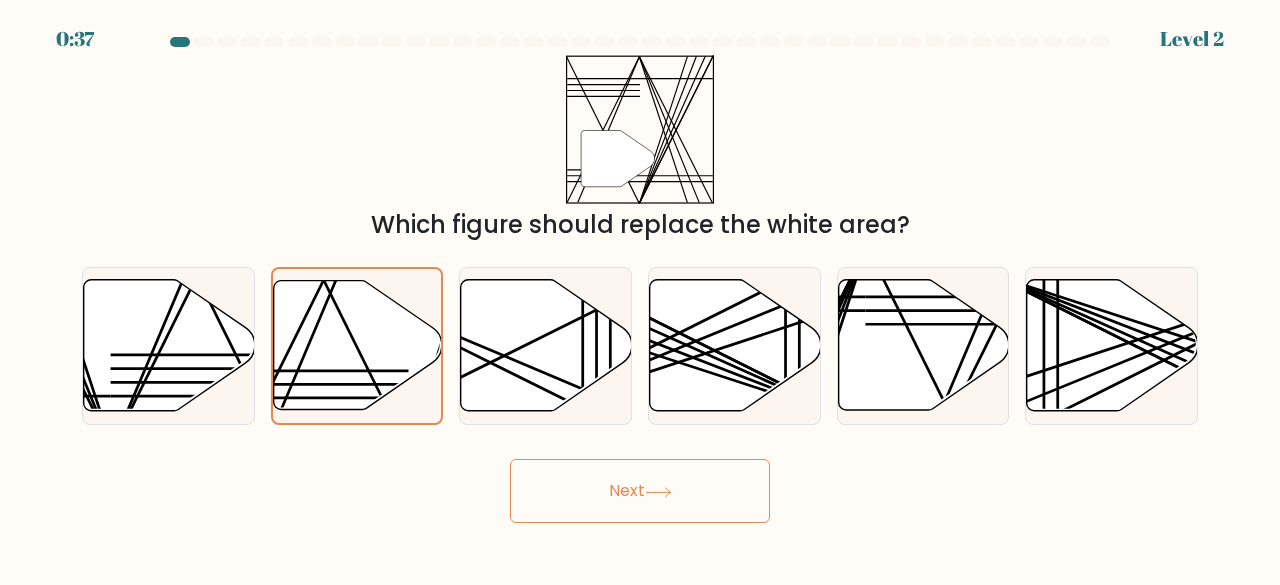 click on "Next" at bounding box center (640, 491) 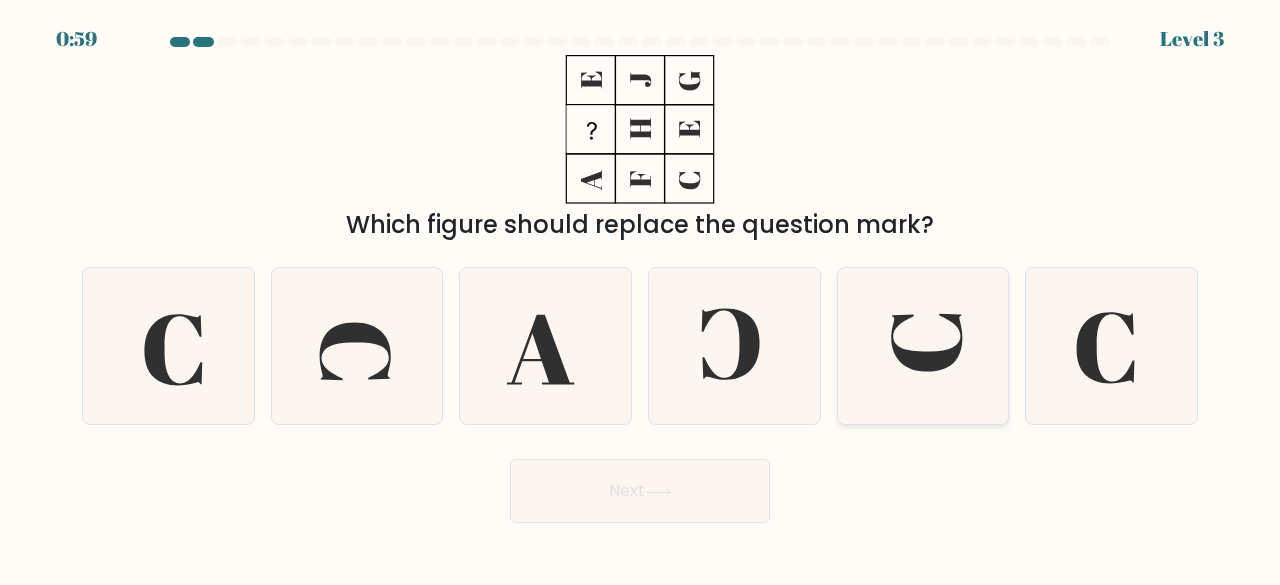 click at bounding box center (923, 346) 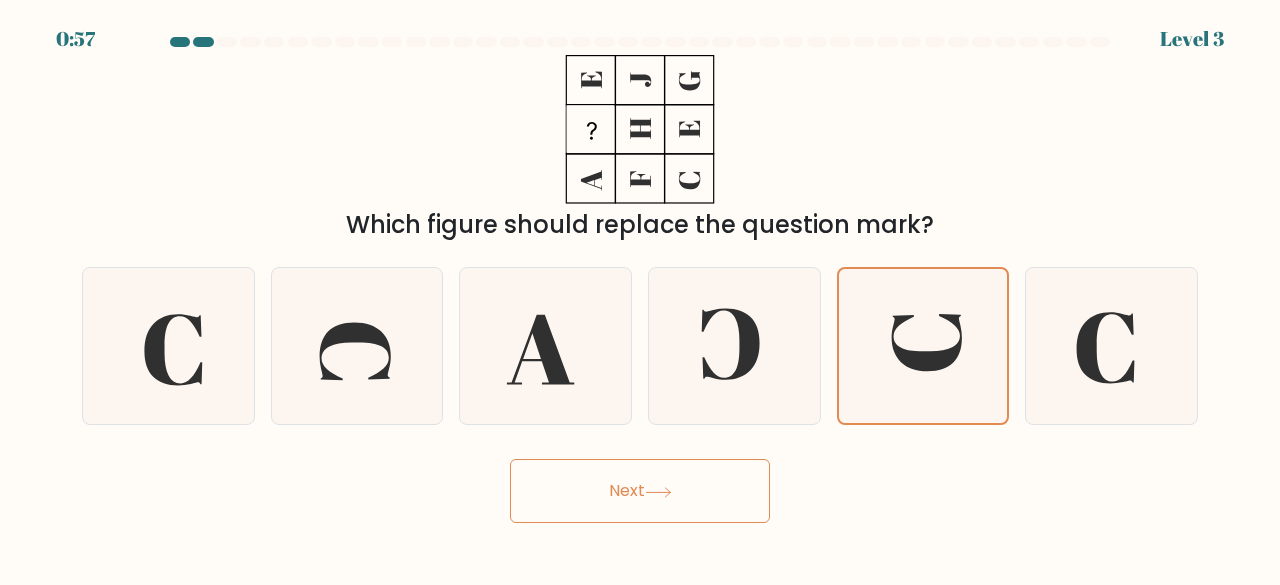 click on "Next" at bounding box center (640, 491) 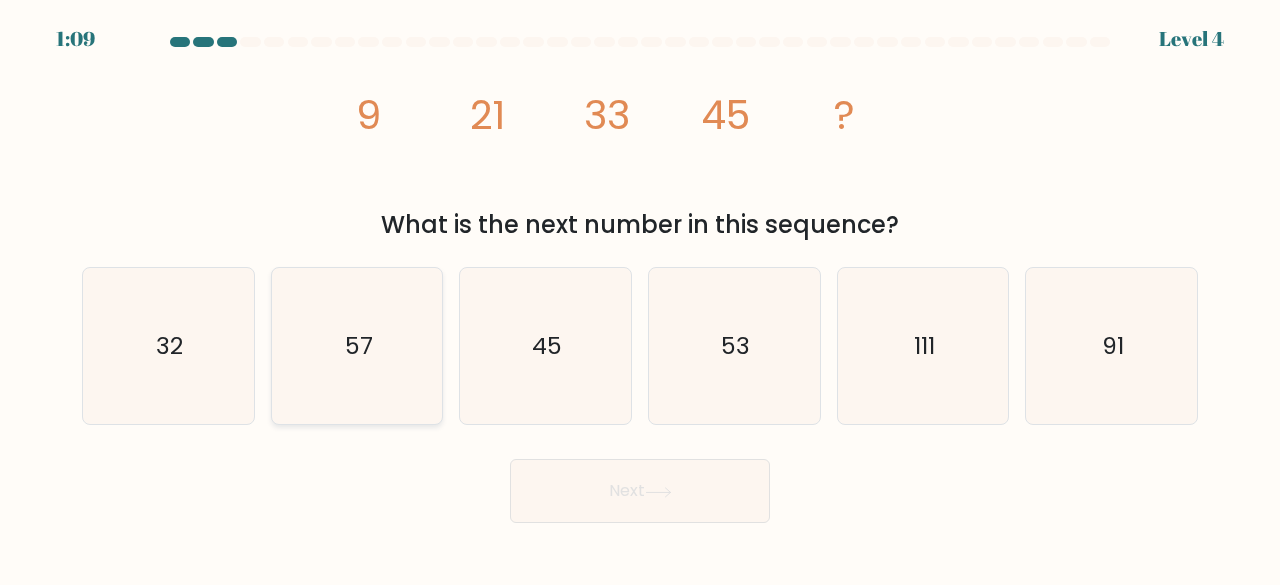 click on "57" at bounding box center [357, 346] 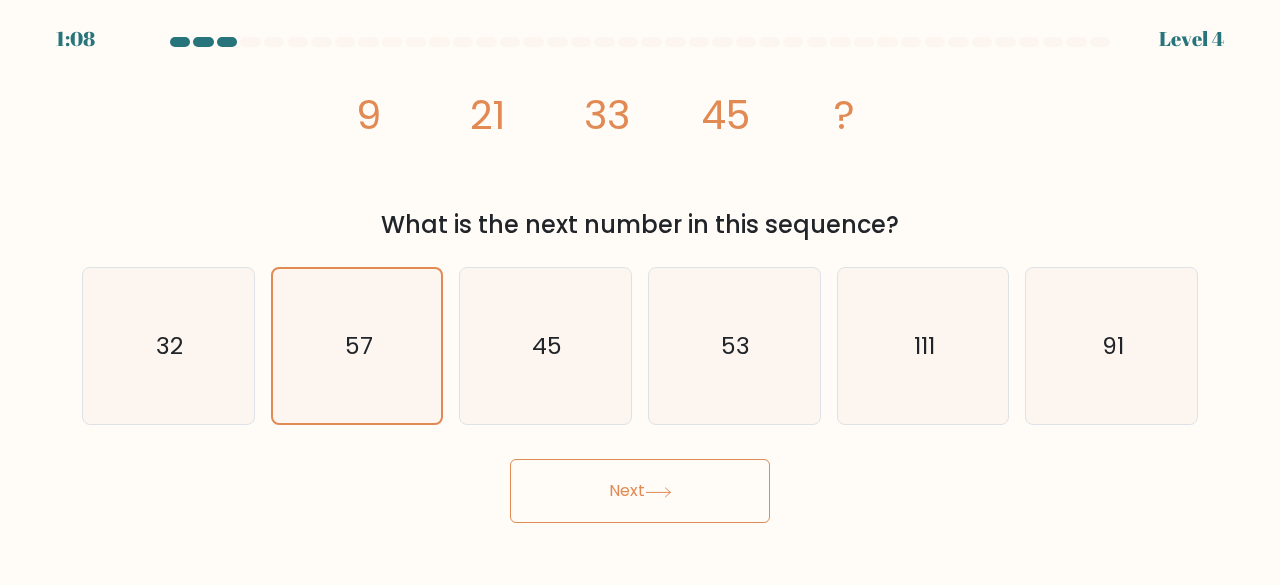 click on "Next" at bounding box center (640, 491) 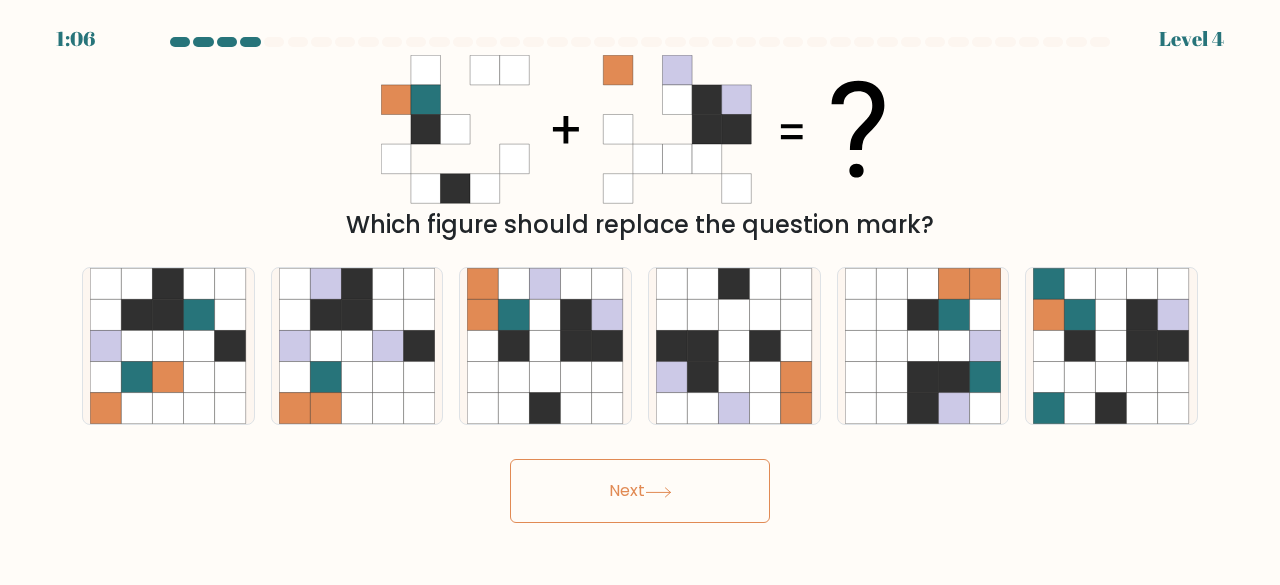 click on "Next" at bounding box center (640, 491) 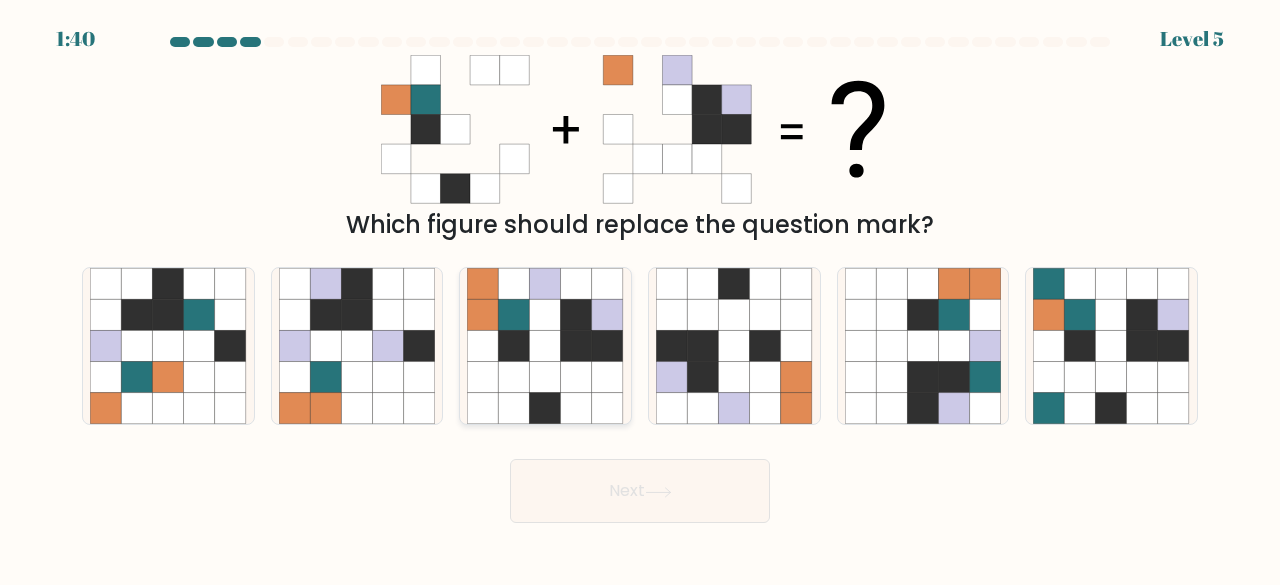 click at bounding box center [483, 346] 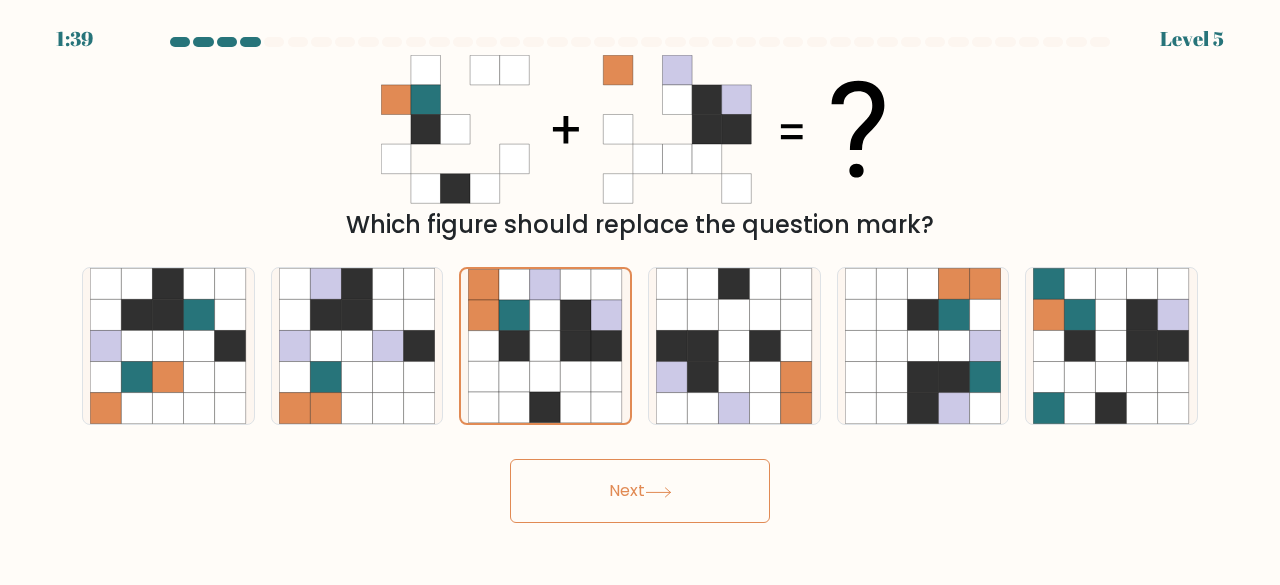 click on "Next" at bounding box center [640, 491] 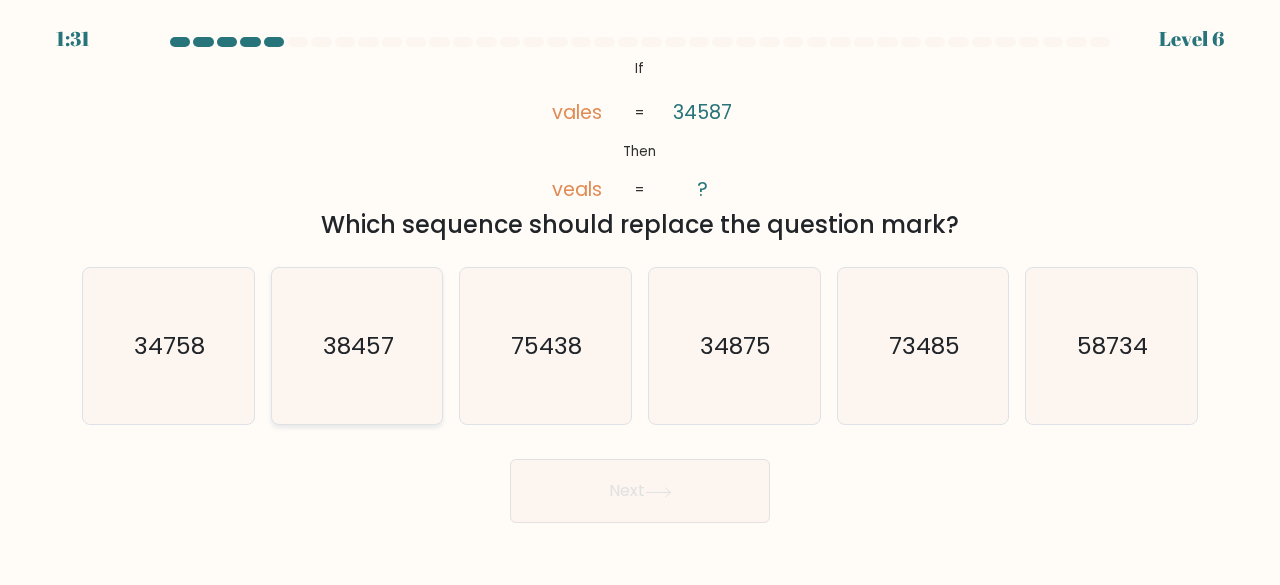 click on "38457" at bounding box center (358, 345) 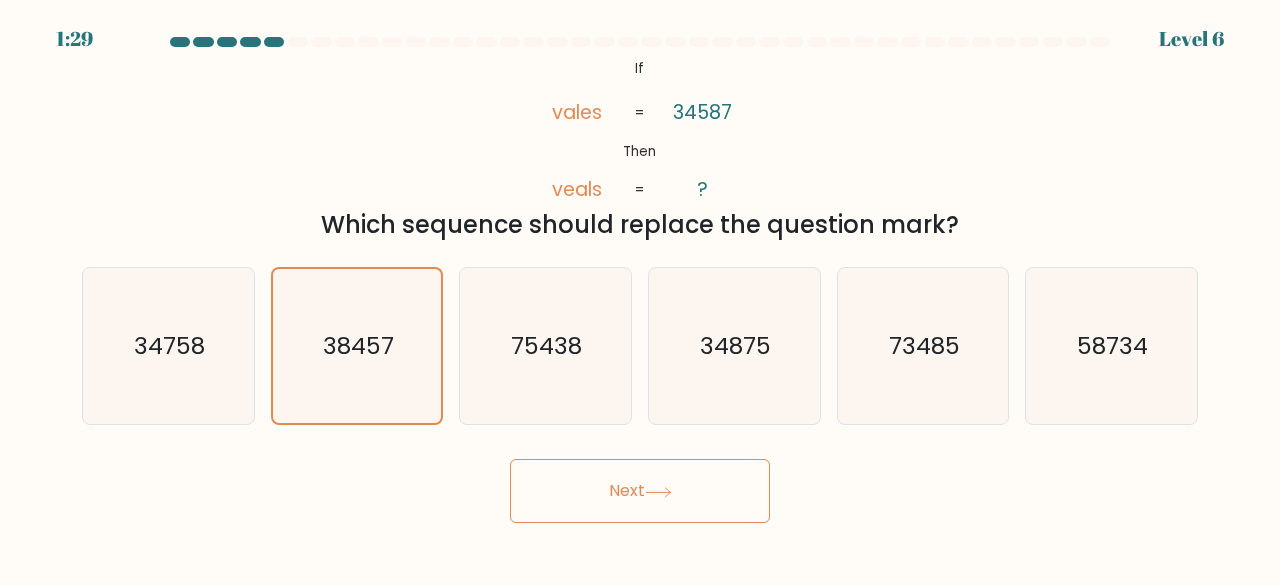 click on "Next" at bounding box center [640, 491] 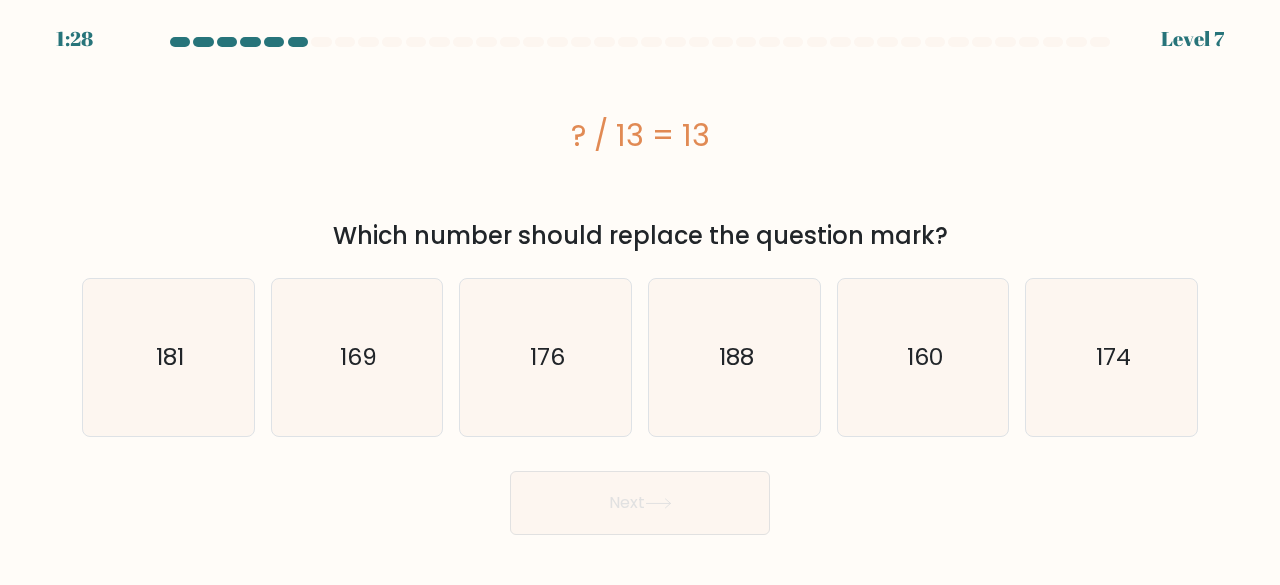 click on "Next" at bounding box center [640, 503] 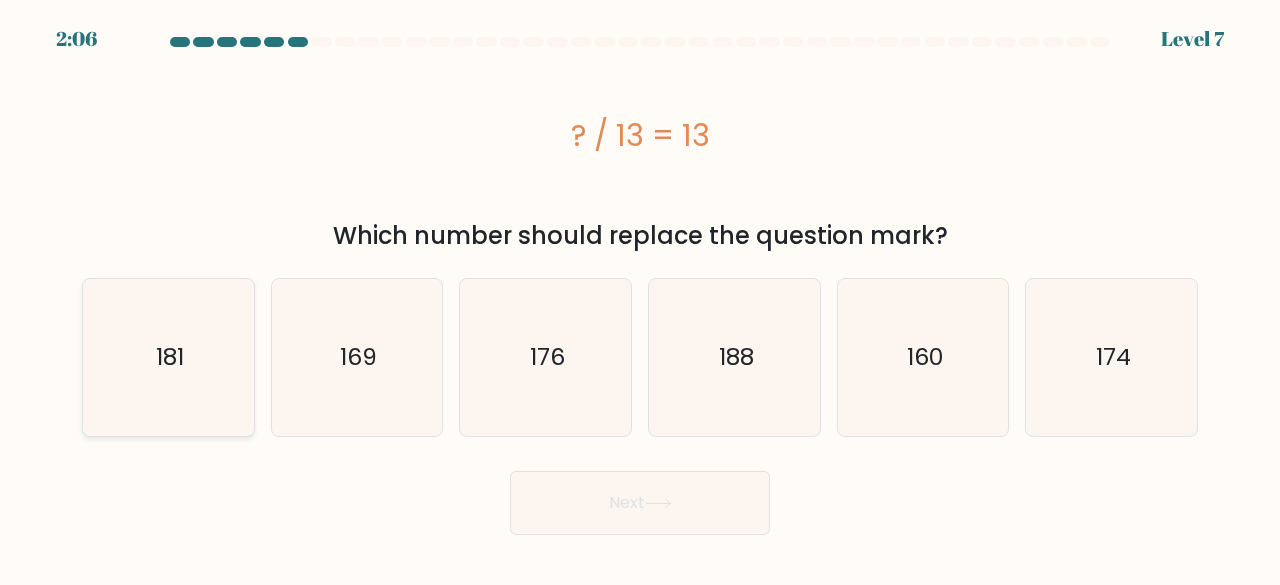 click on "181" at bounding box center [168, 357] 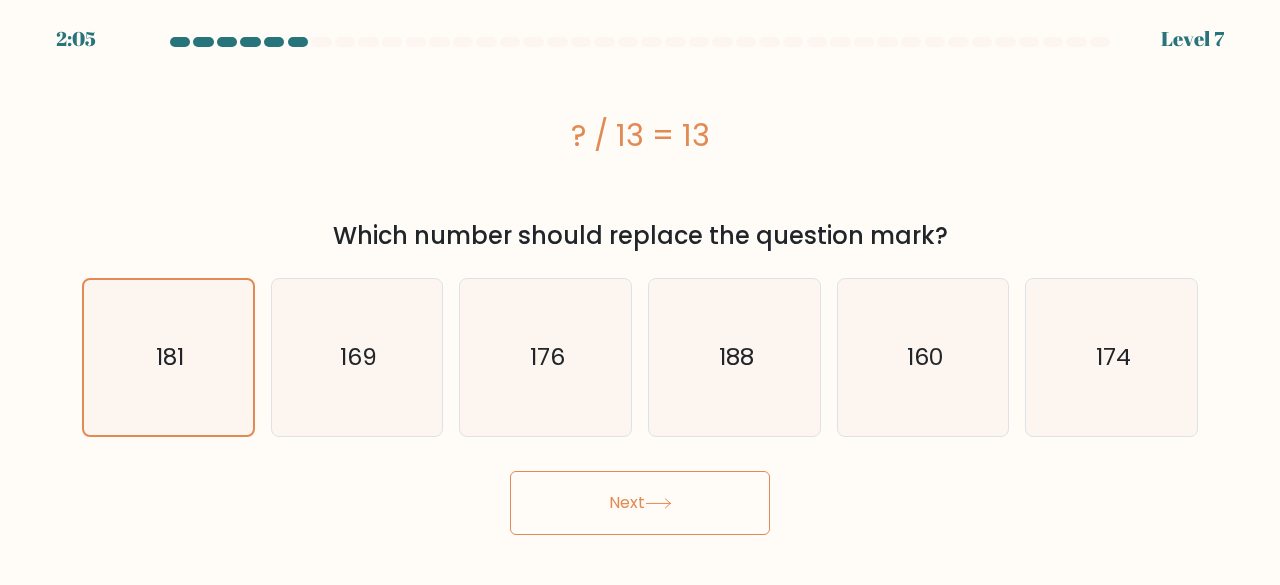 click on "Next" at bounding box center [640, 503] 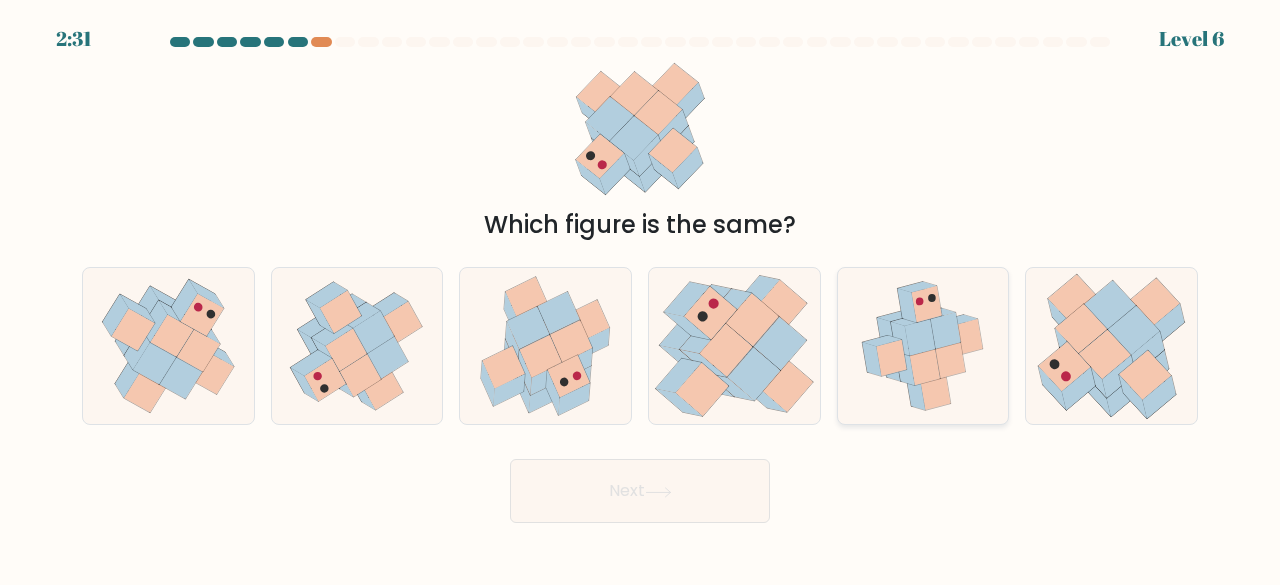 click at bounding box center (905, 369) 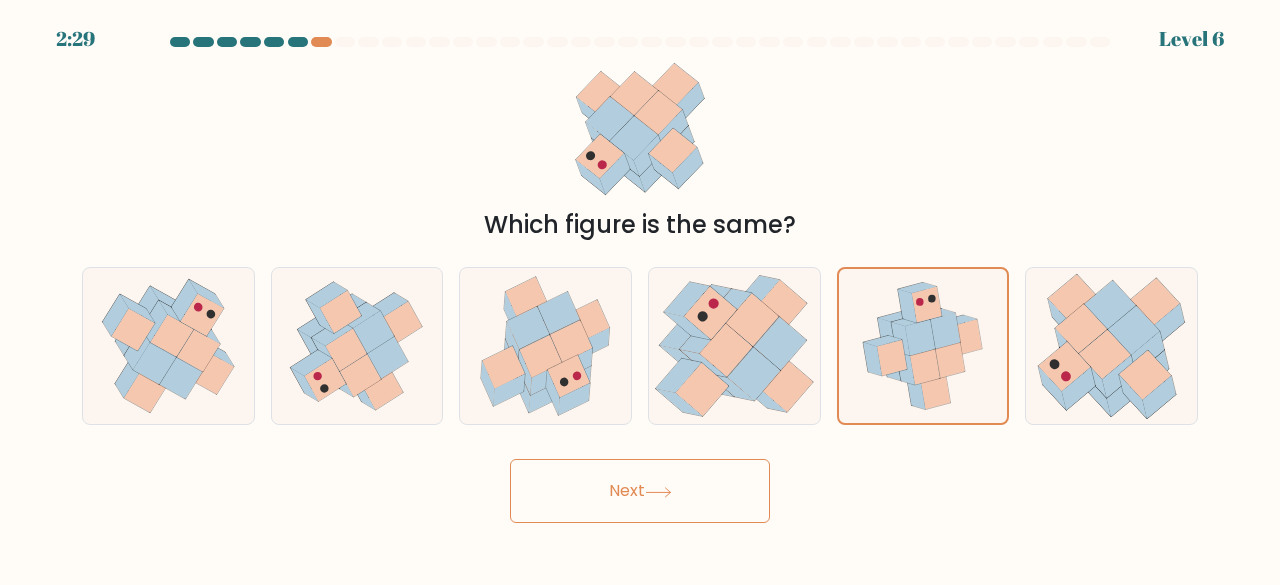 click on "Next" at bounding box center (640, 491) 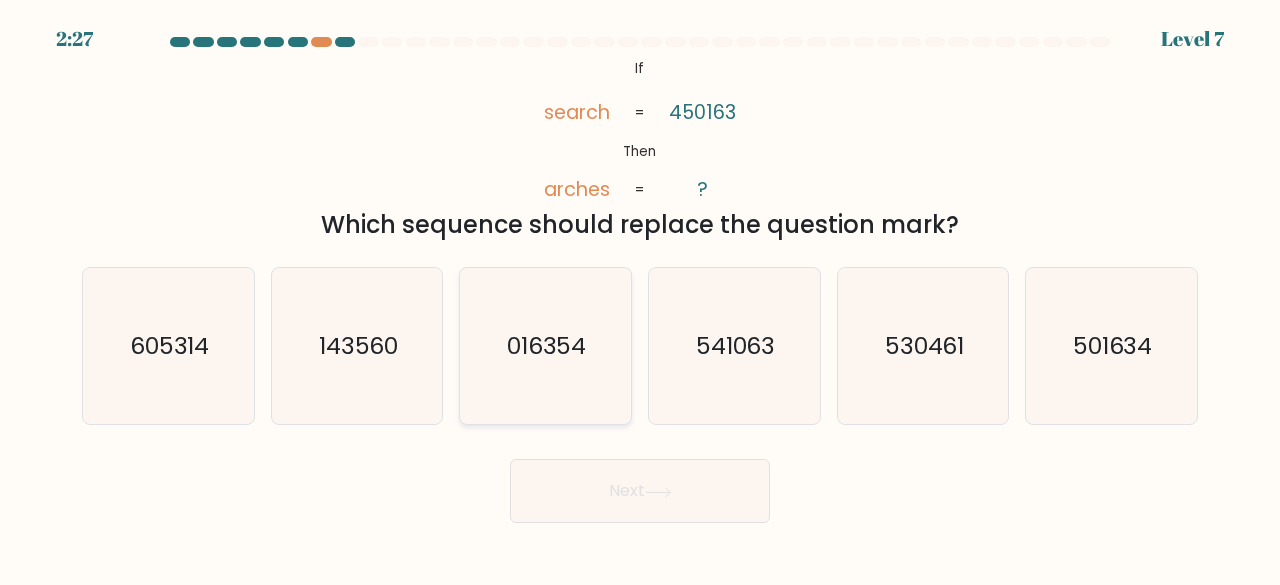 click on "016354" at bounding box center (547, 345) 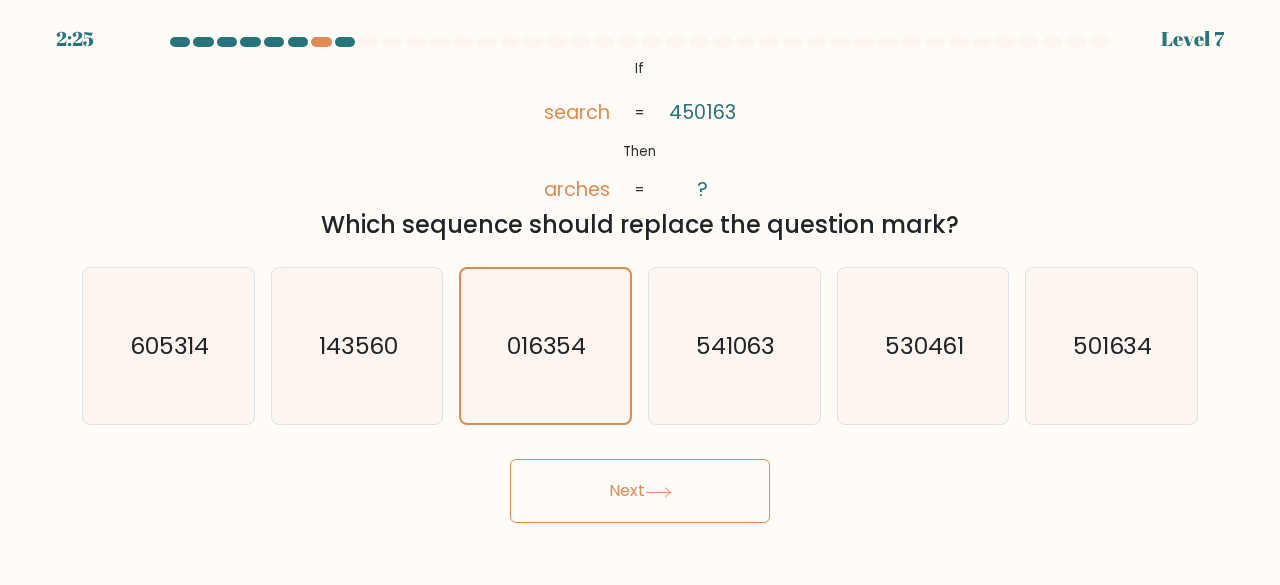 click at bounding box center (658, 492) 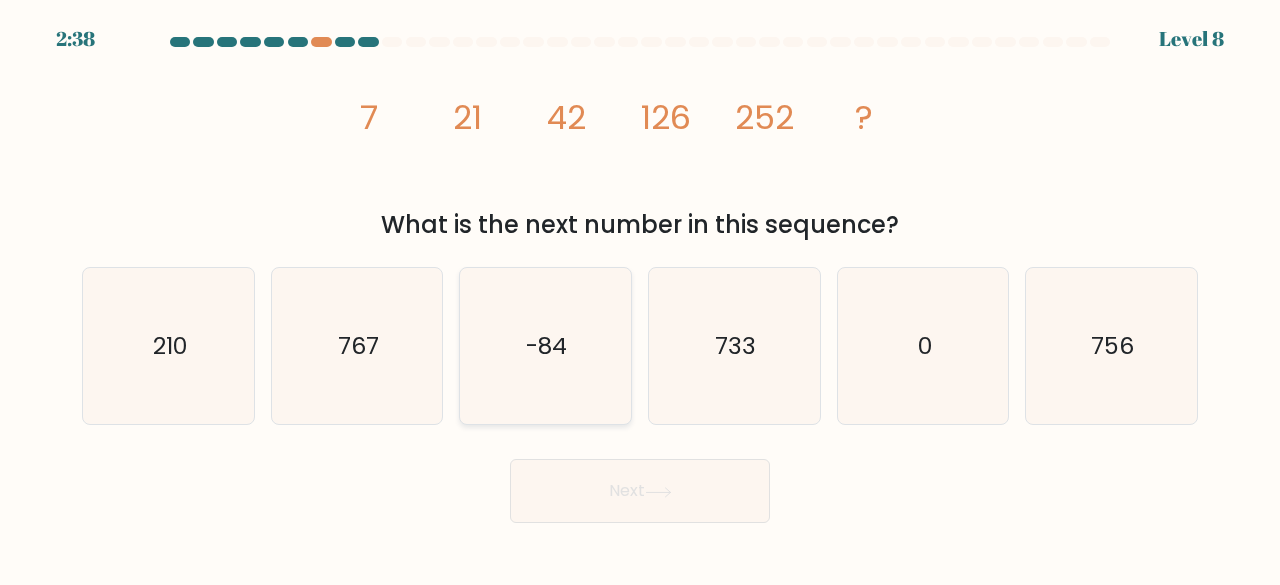 click on "-84" at bounding box center (545, 346) 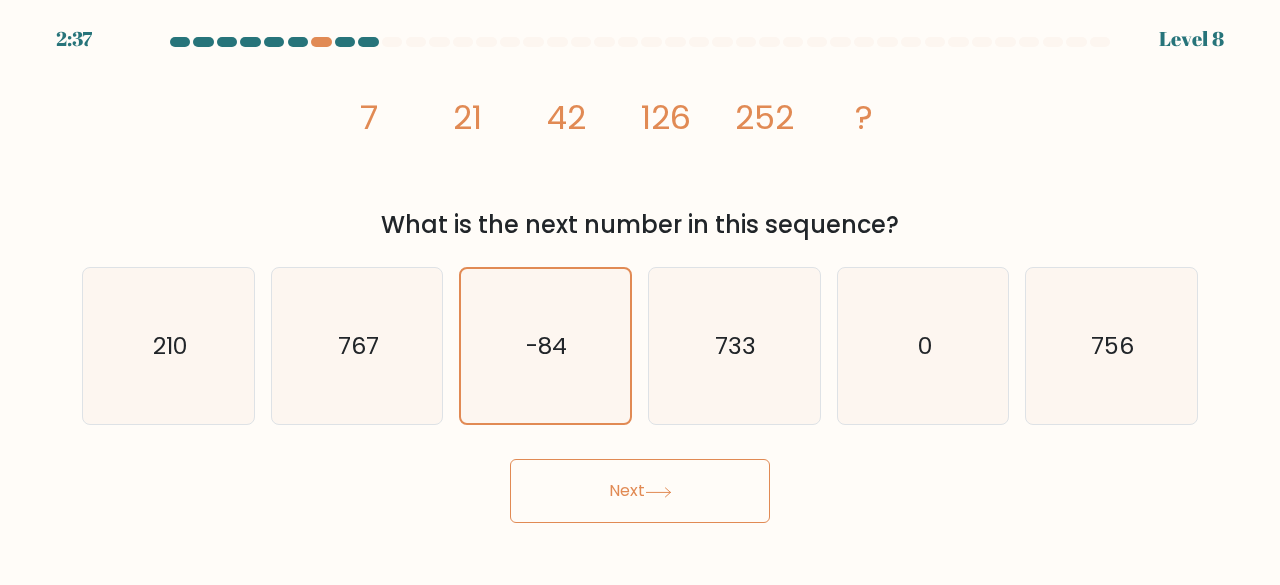 click on "Next" at bounding box center [640, 491] 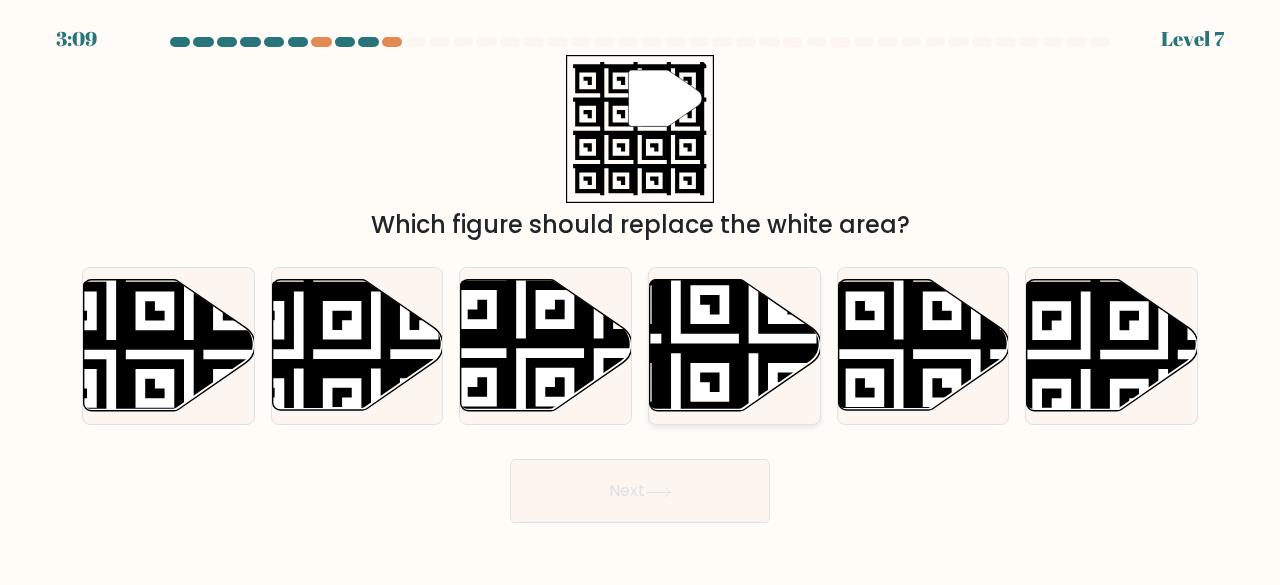 click at bounding box center [735, 345] 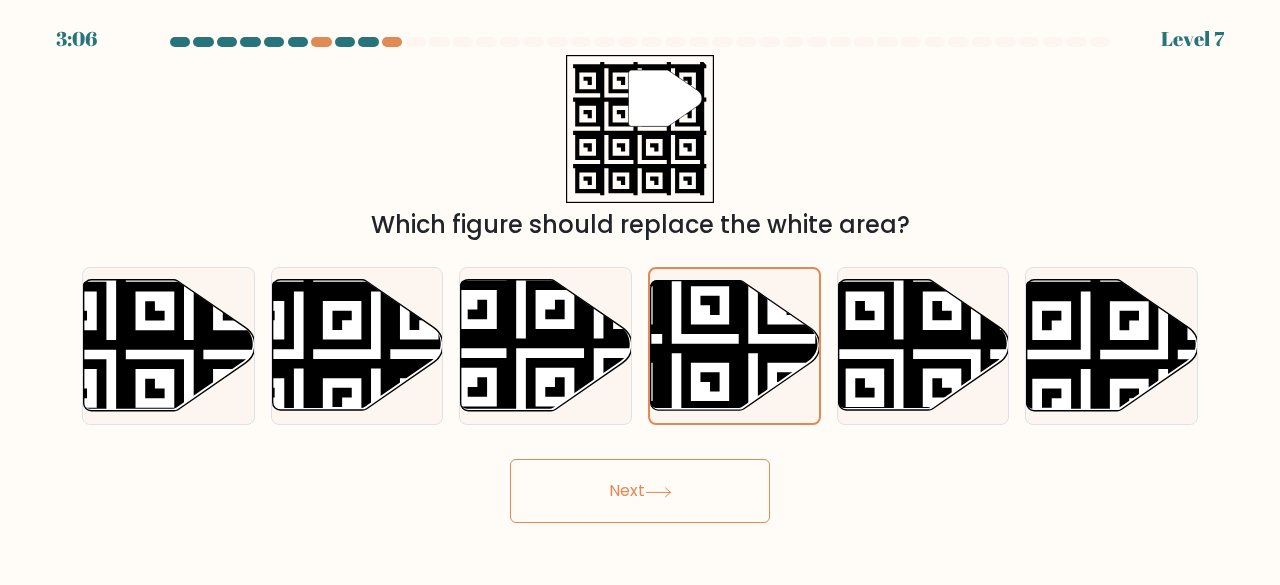 click on "Next" at bounding box center (640, 491) 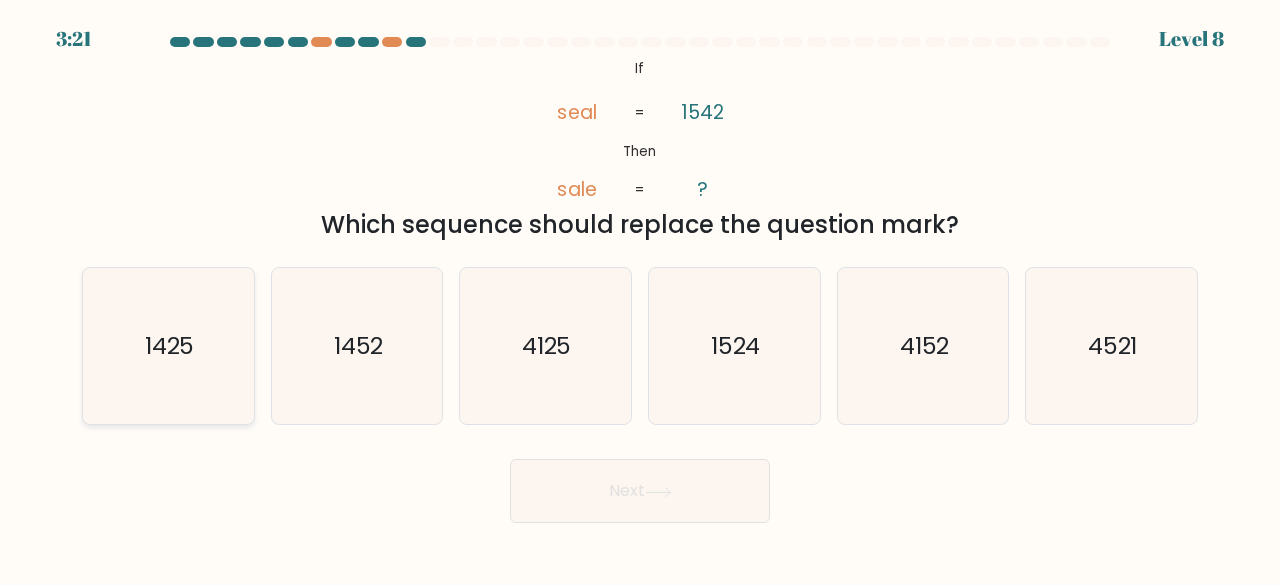 click on "1425" at bounding box center (168, 346) 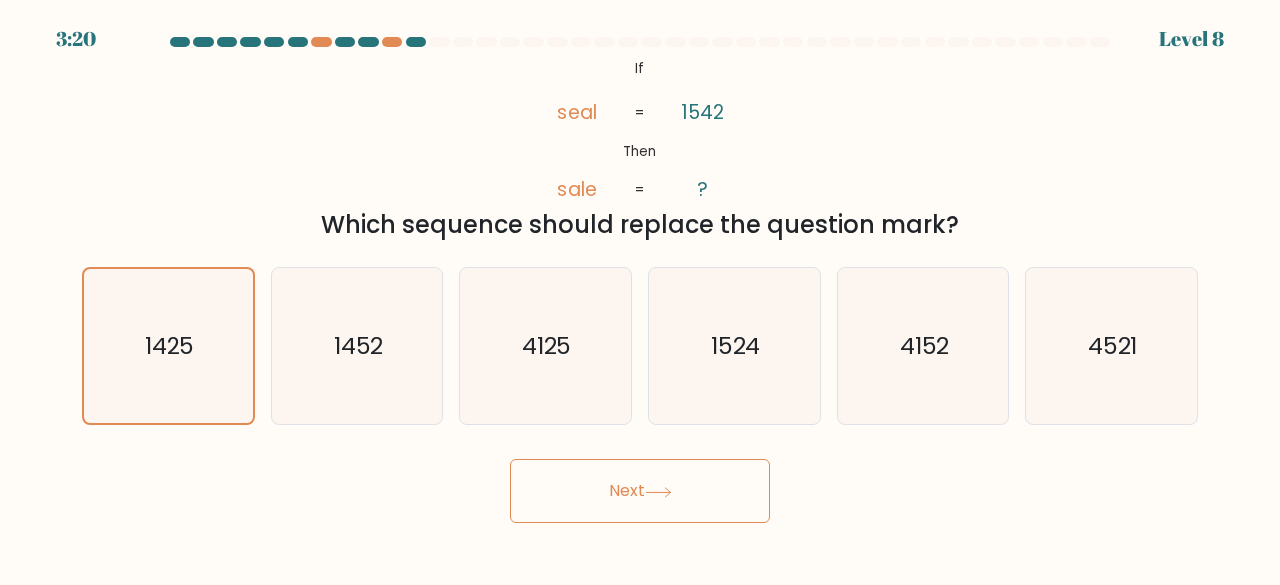 click on "Next" at bounding box center (640, 491) 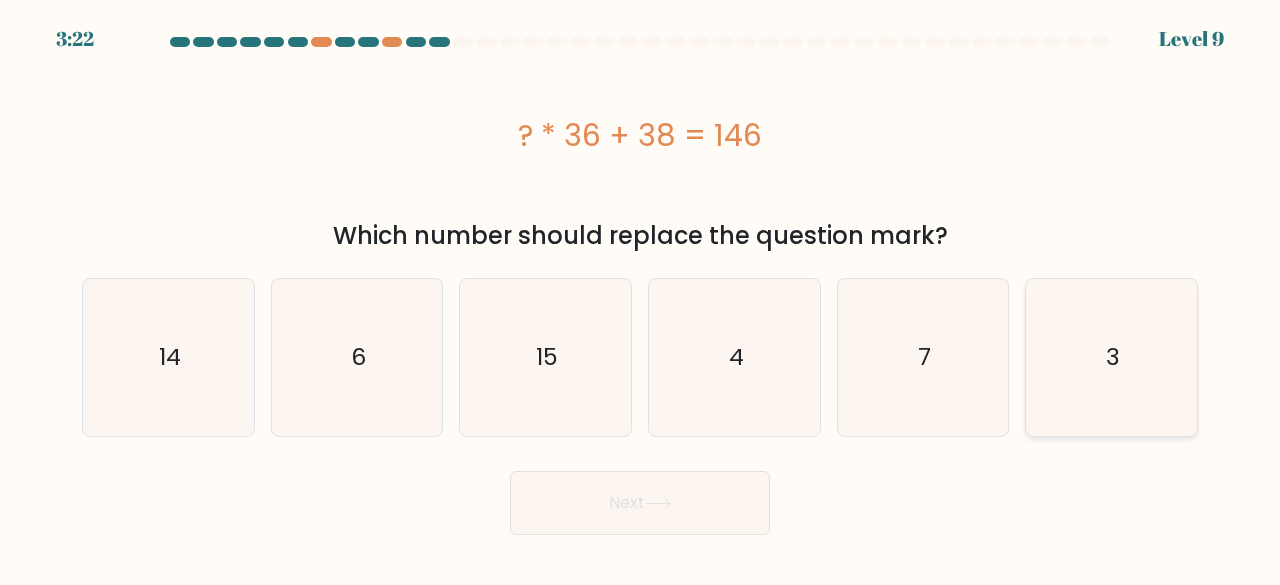 click on "3" at bounding box center [1111, 357] 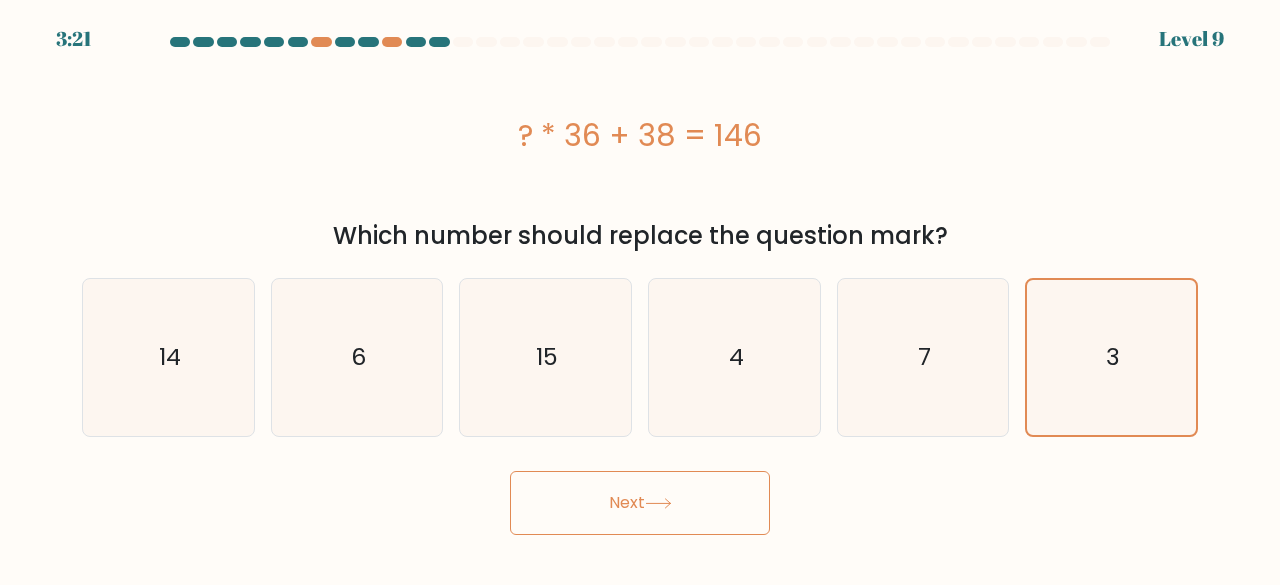 click on "Next" at bounding box center (640, 503) 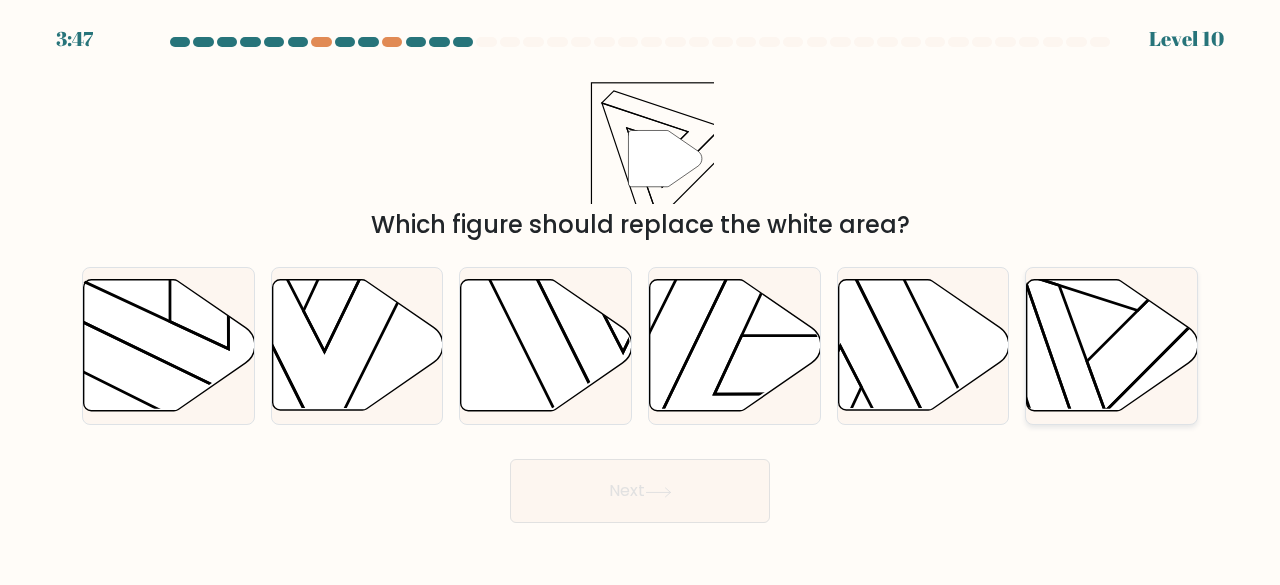 click at bounding box center (1112, 345) 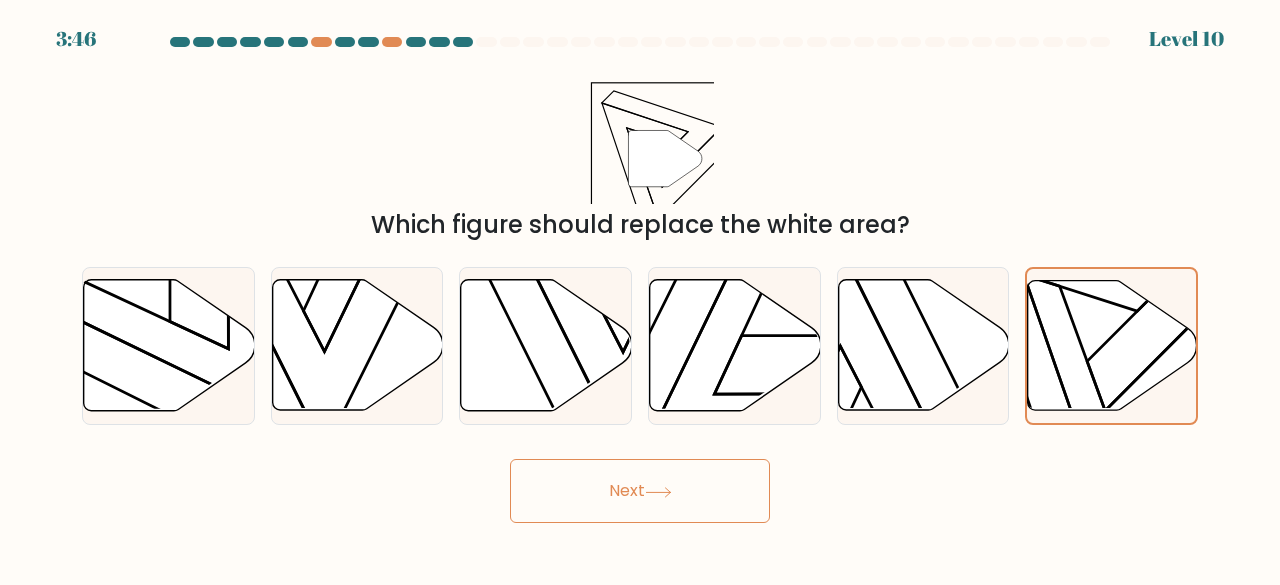 click on "Next" at bounding box center [640, 491] 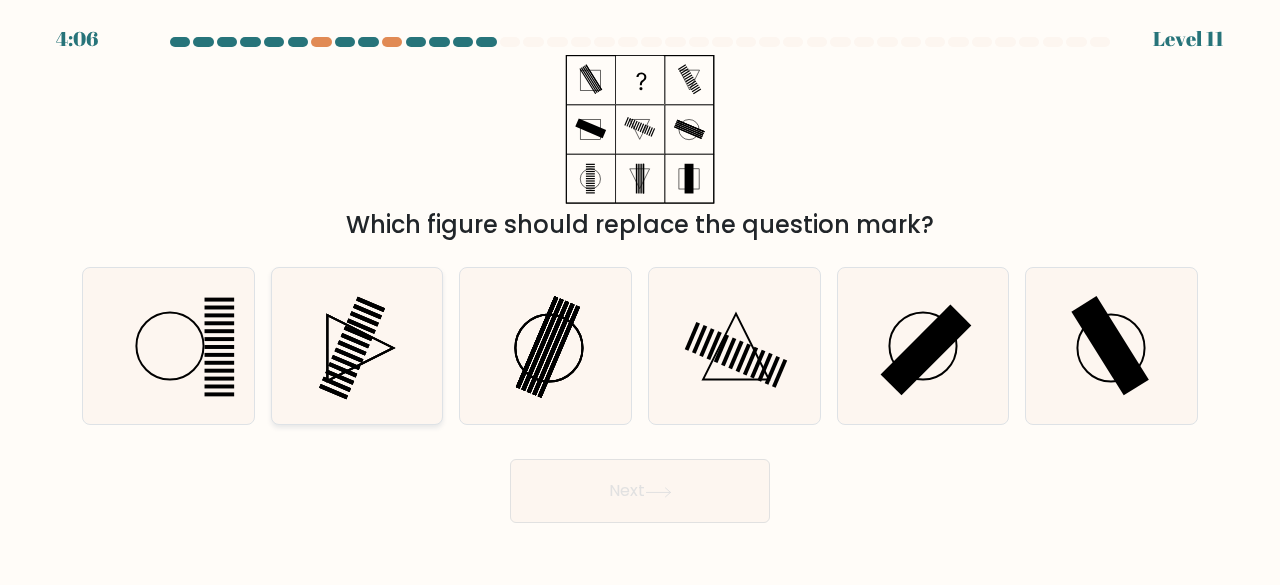 click at bounding box center [357, 346] 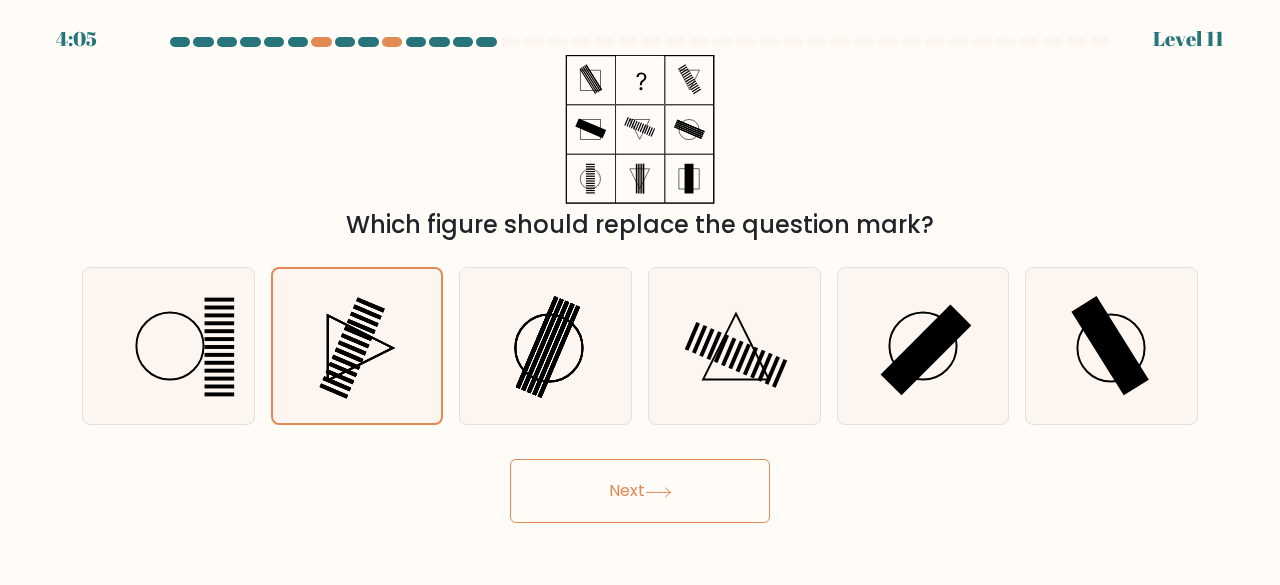 click on "Next" at bounding box center (640, 491) 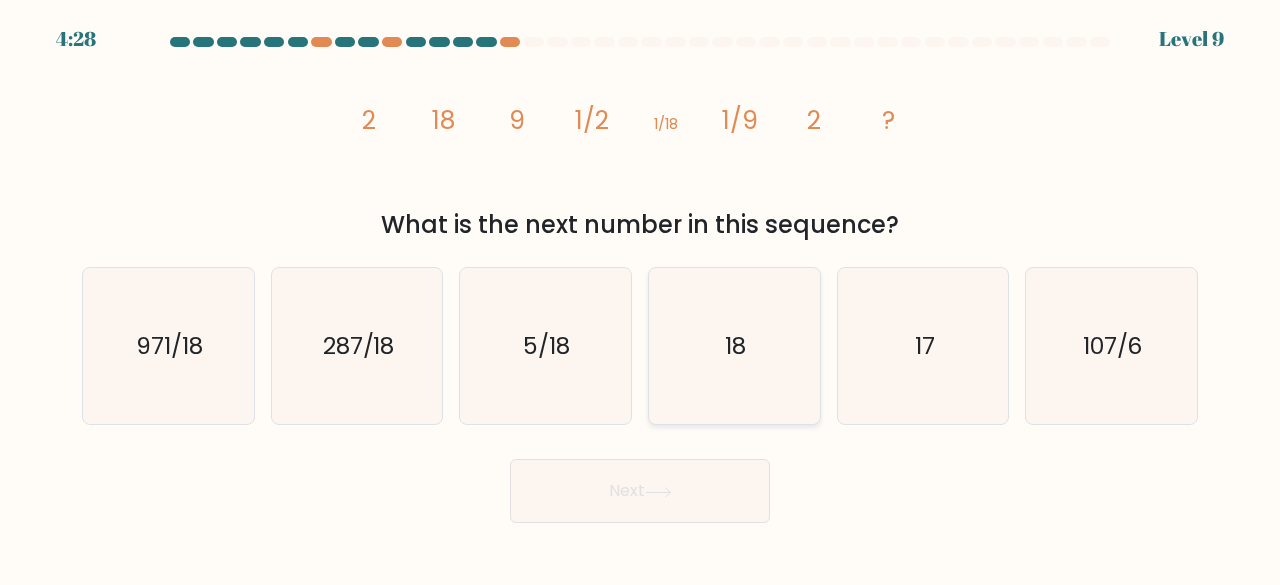 click on "18" at bounding box center [735, 345] 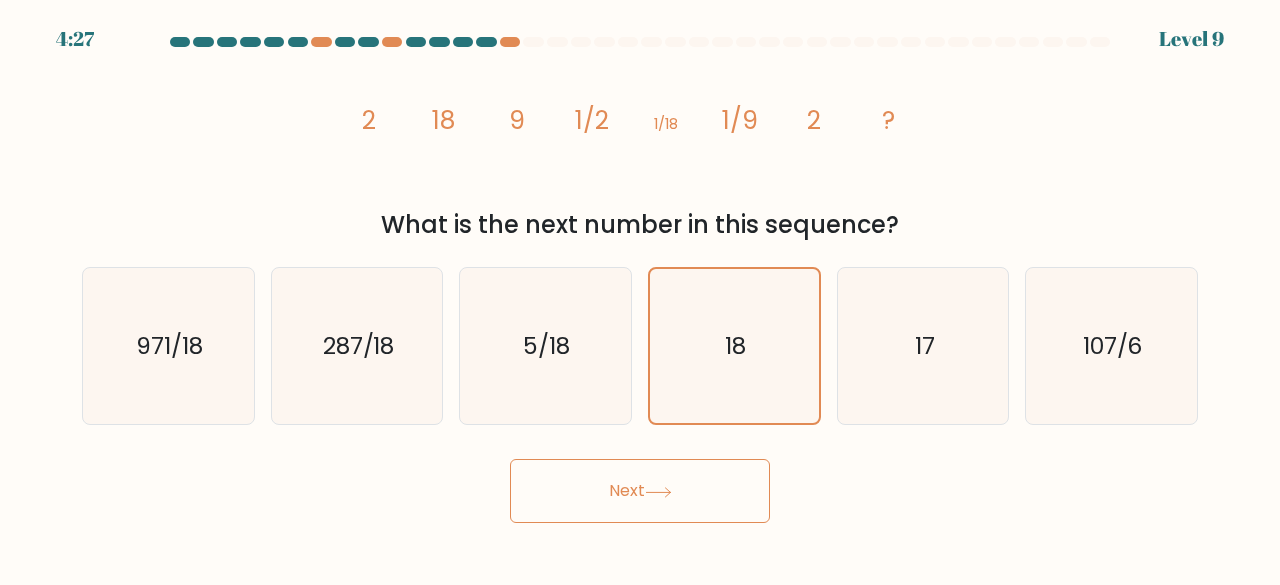click on "Next" at bounding box center [640, 491] 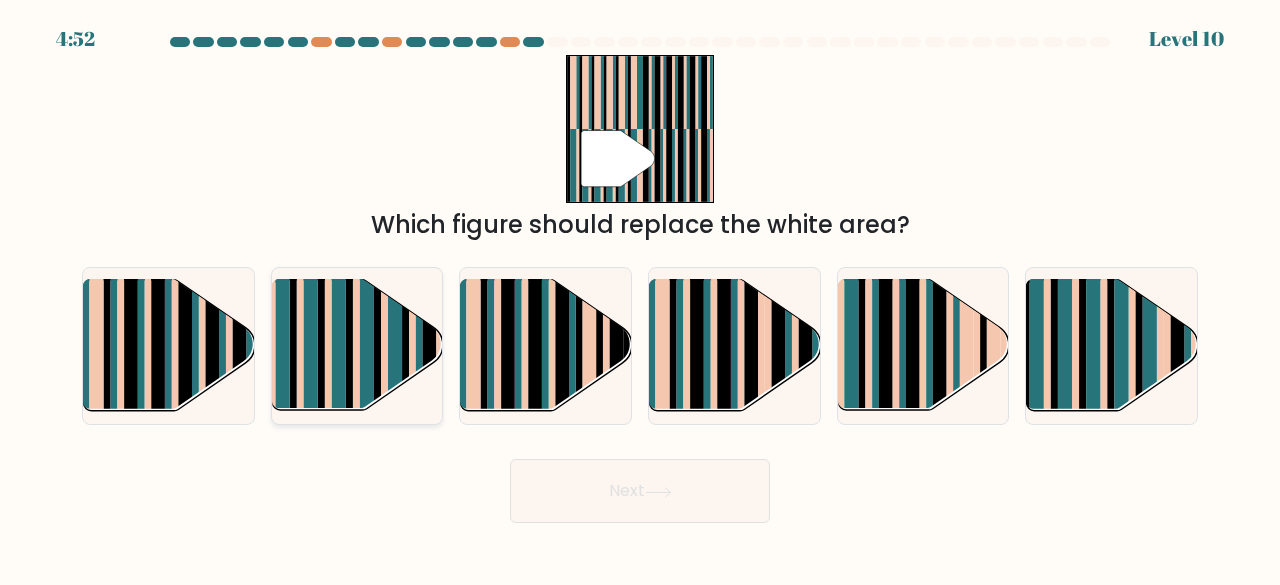click at bounding box center (395, 361) 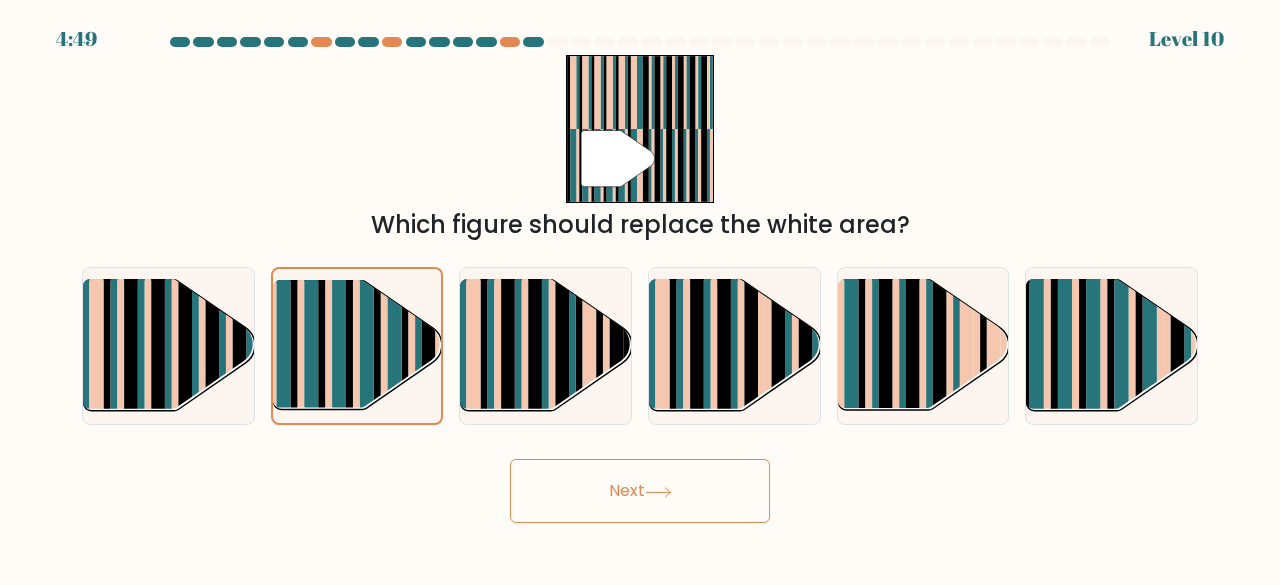 click on "Next" at bounding box center (640, 491) 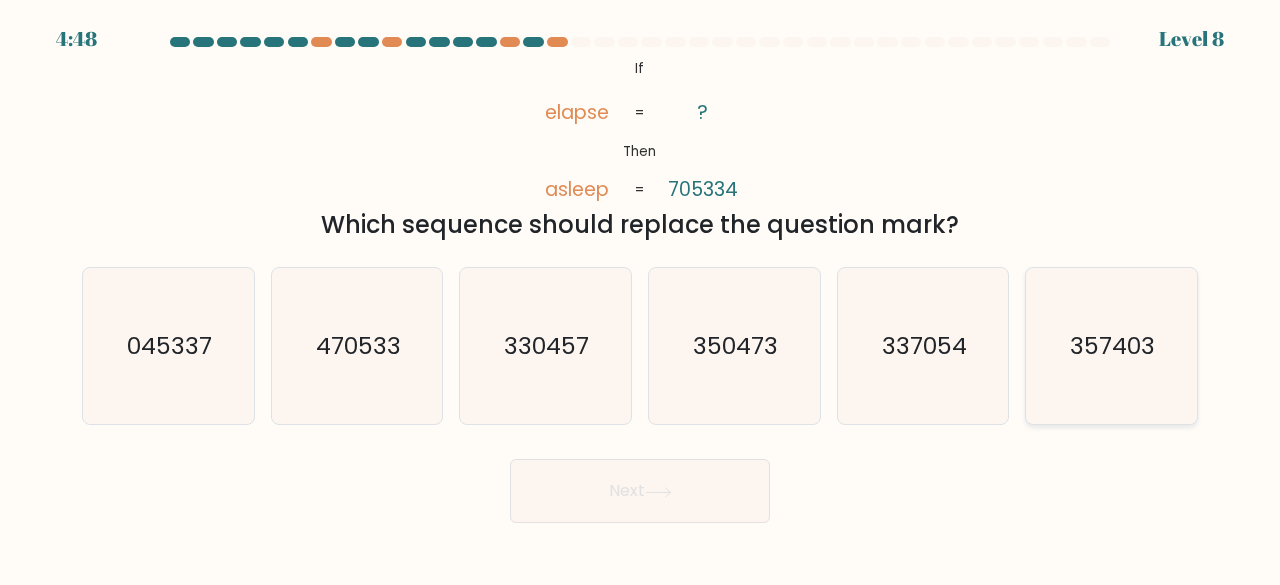 click on "357403" at bounding box center (1111, 346) 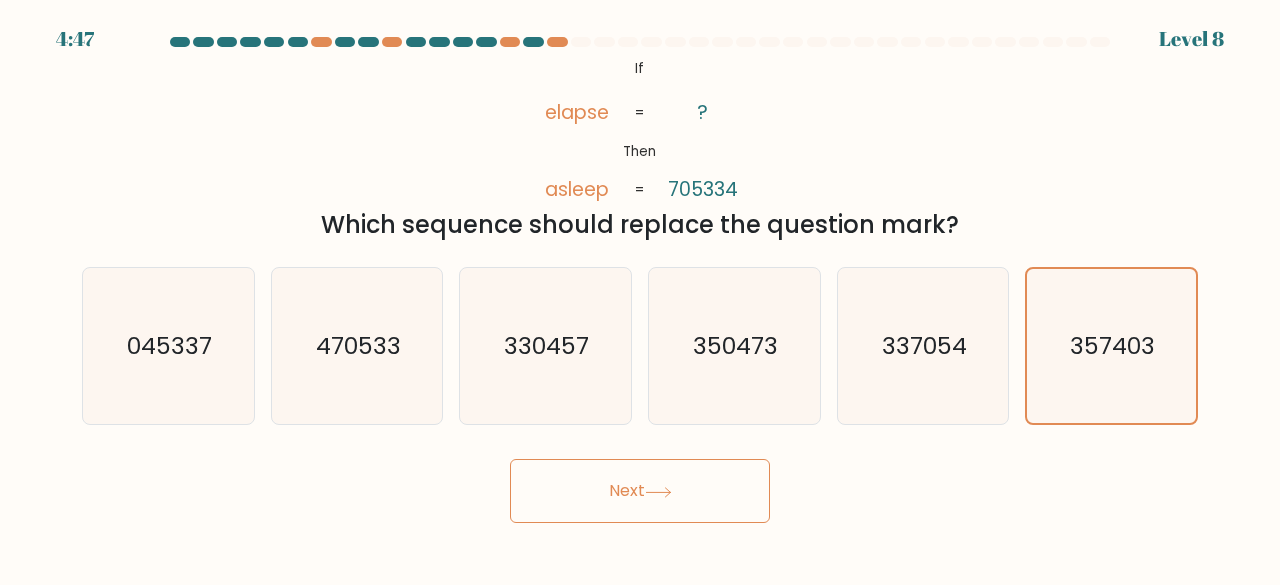 click on "Next" at bounding box center [640, 491] 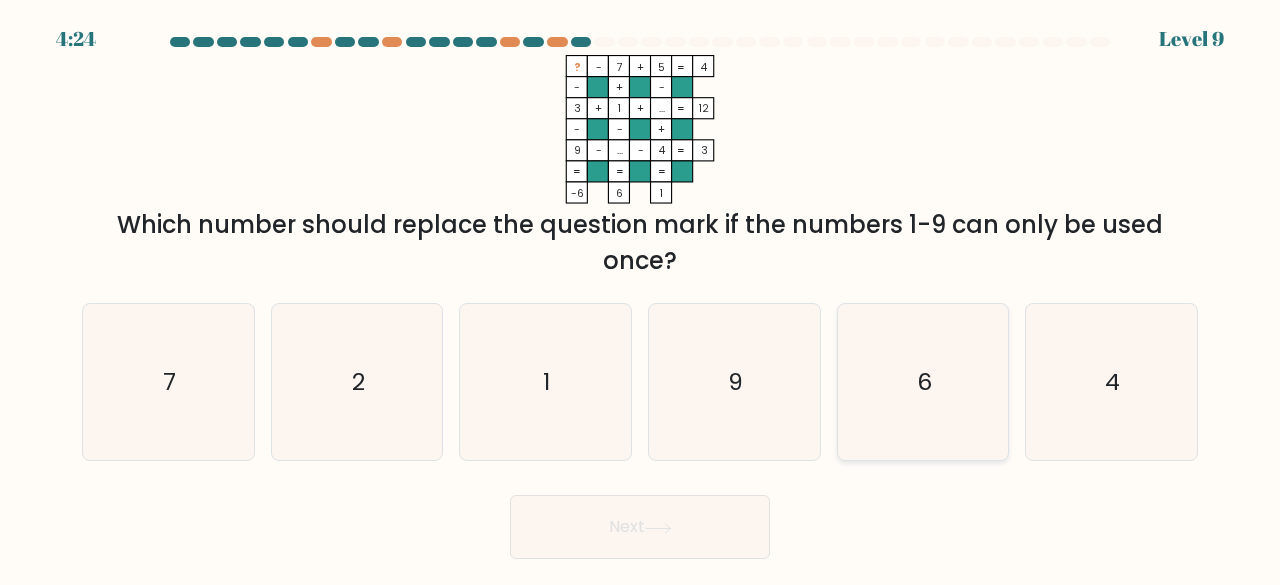 click on "6" at bounding box center (923, 382) 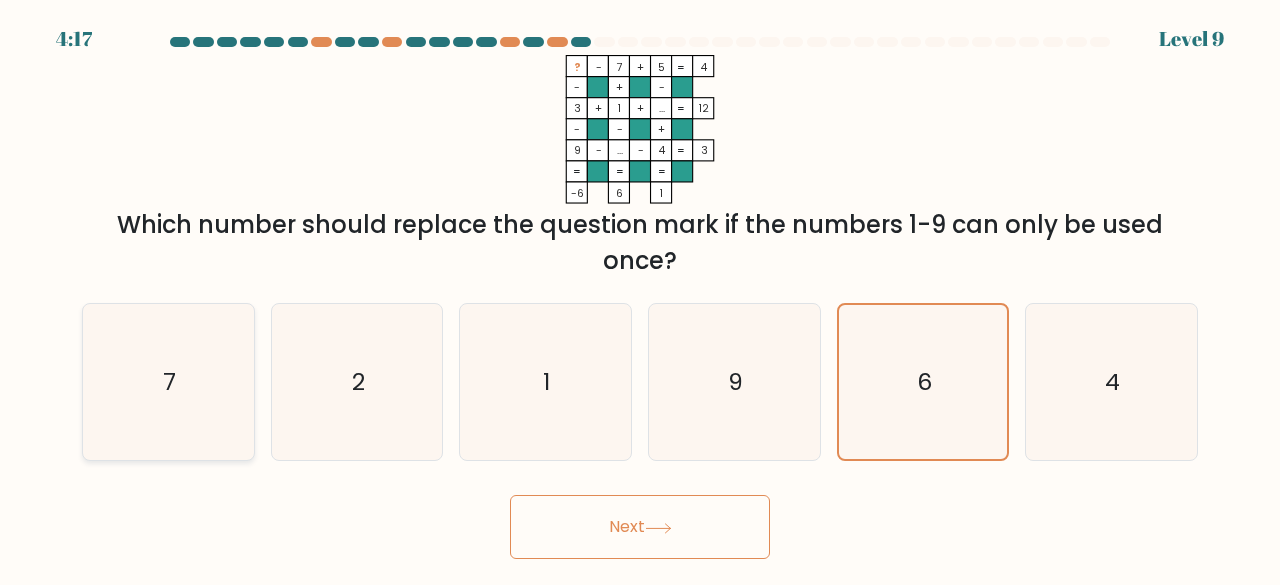 click on "7" at bounding box center [168, 382] 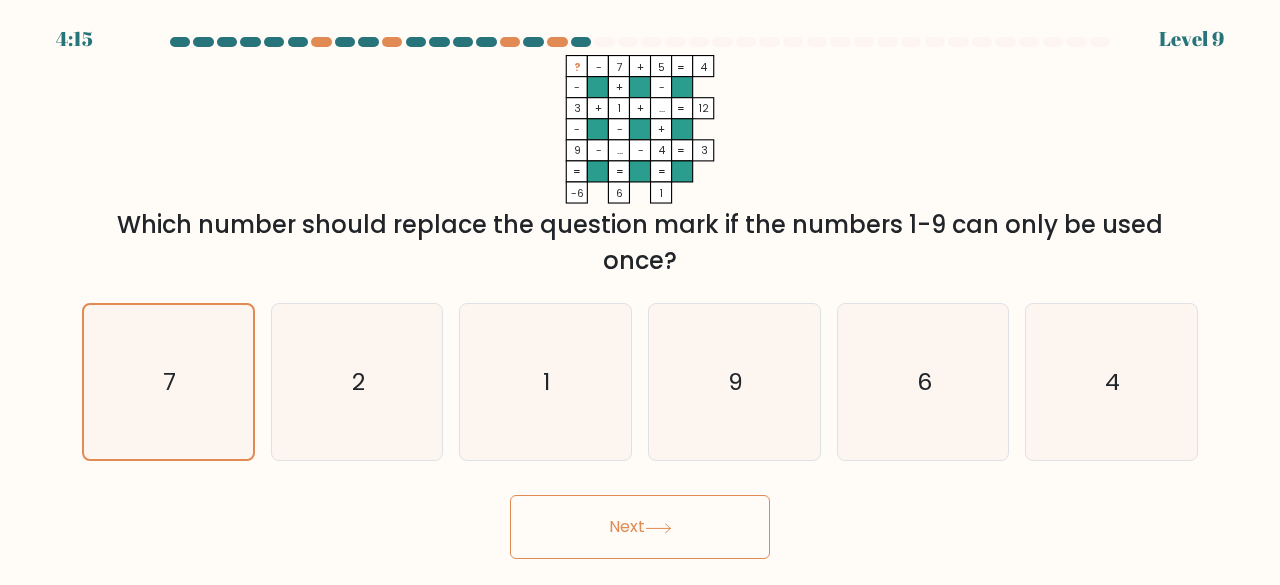 click on "Next" at bounding box center [640, 527] 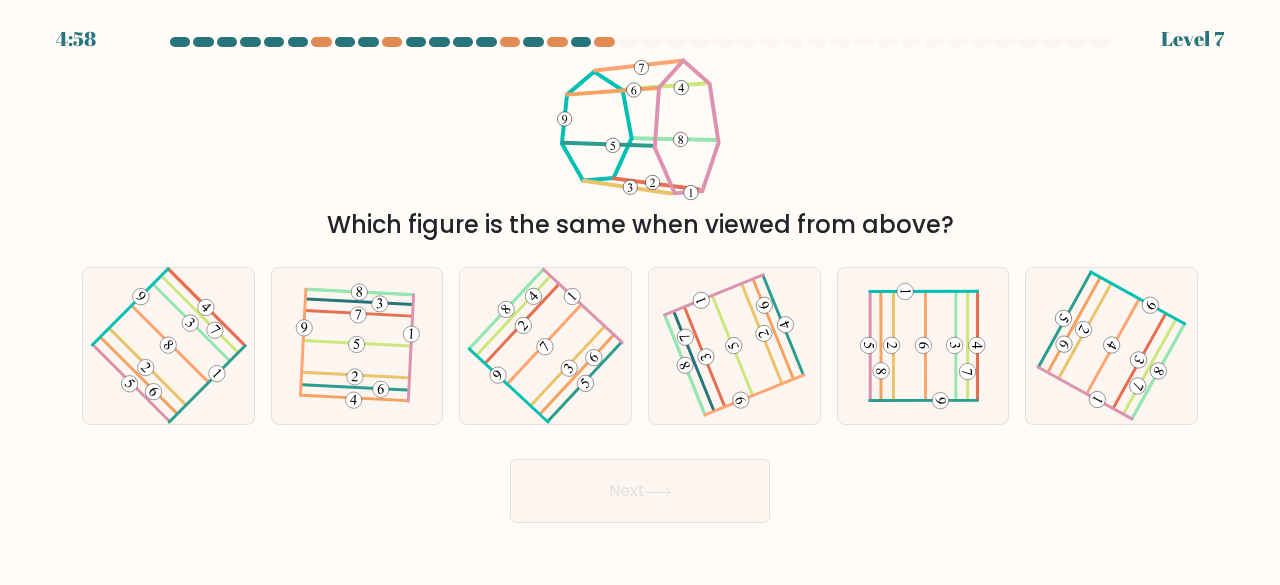 click on "4:58
Level 7" at bounding box center (640, 292) 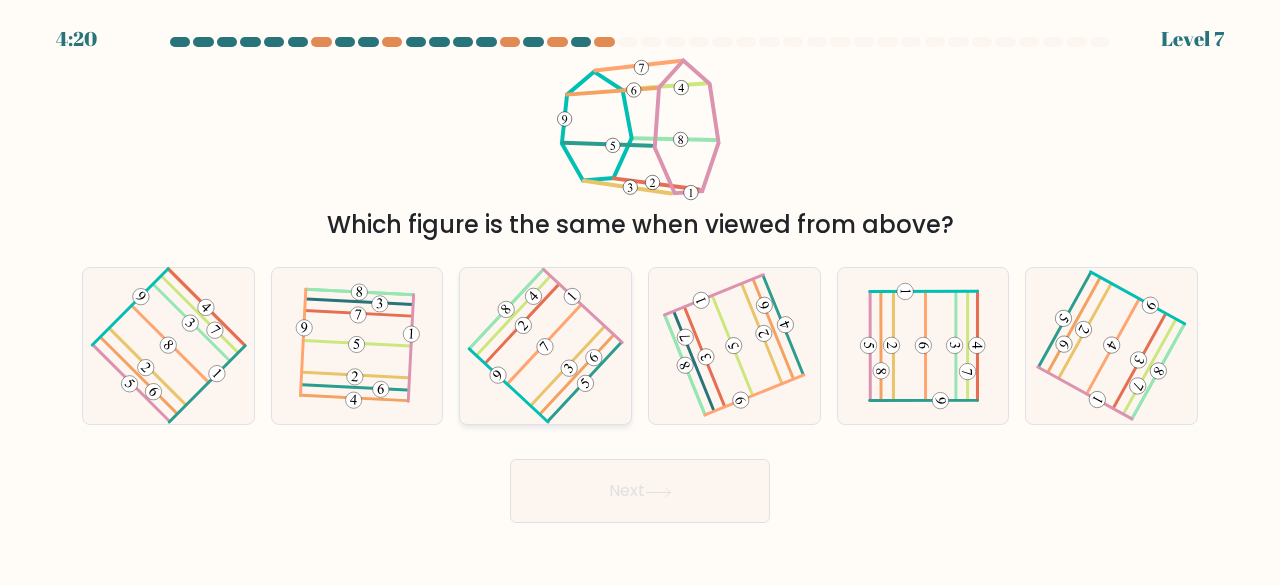click at bounding box center [509, 385] 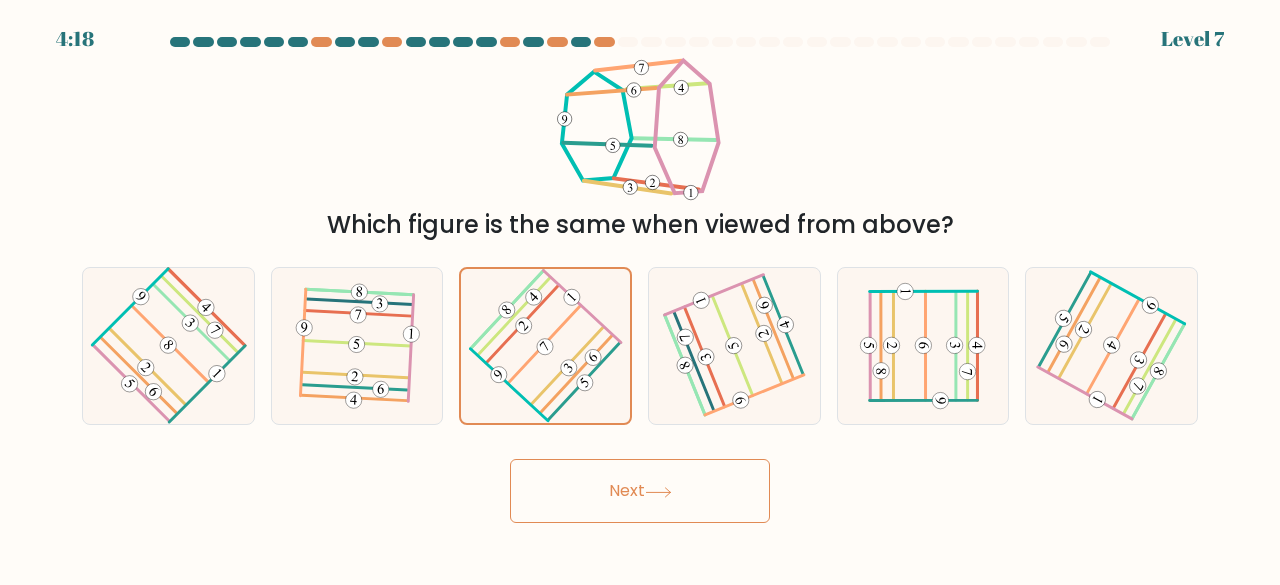 click on "Next" at bounding box center [640, 491] 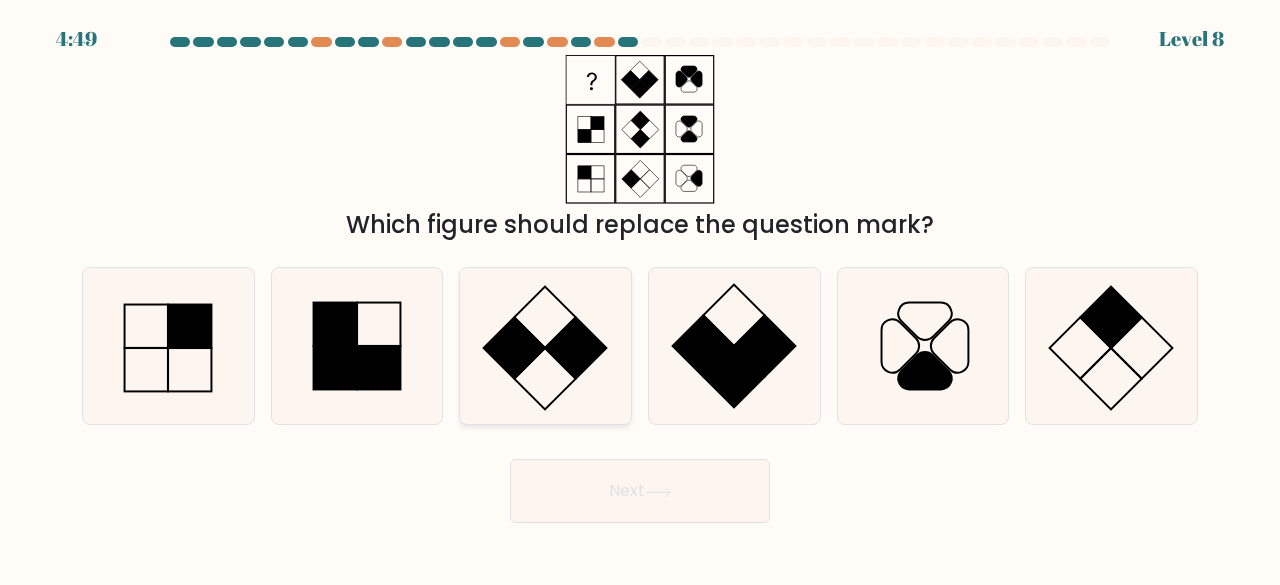 click at bounding box center (545, 346) 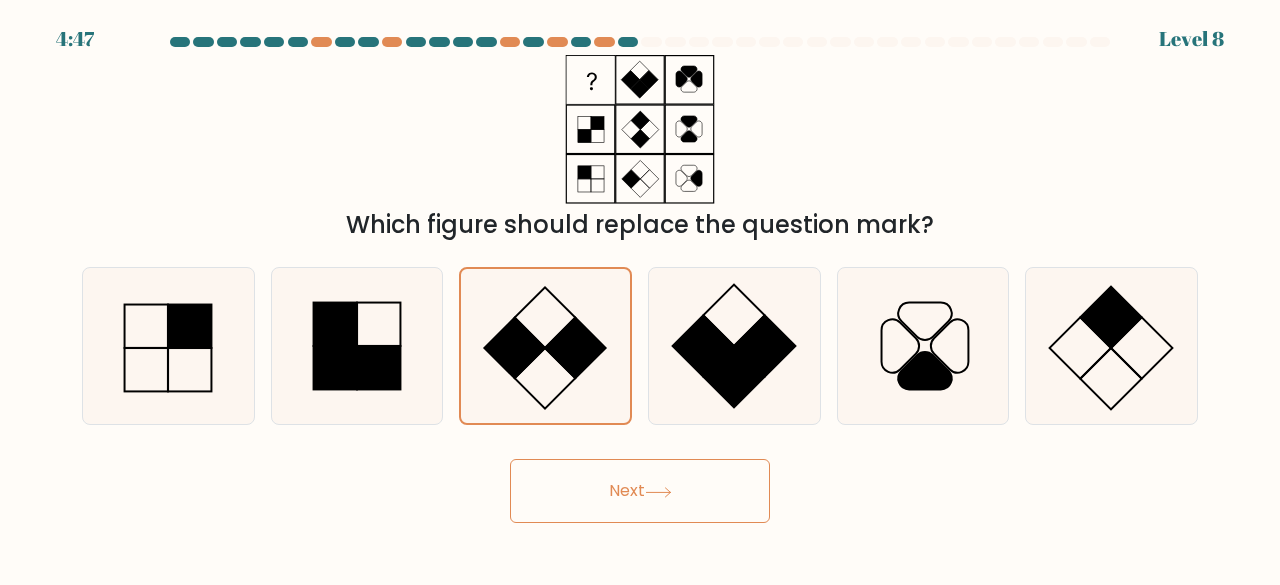 click on "Next" at bounding box center (640, 491) 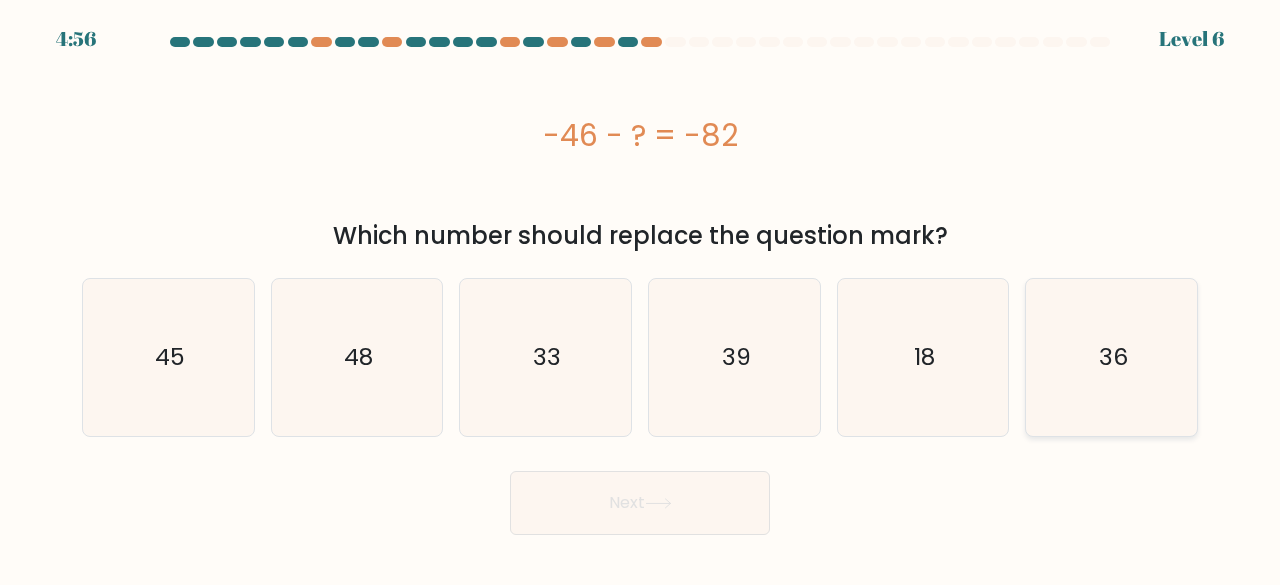 click on "36" at bounding box center (1111, 357) 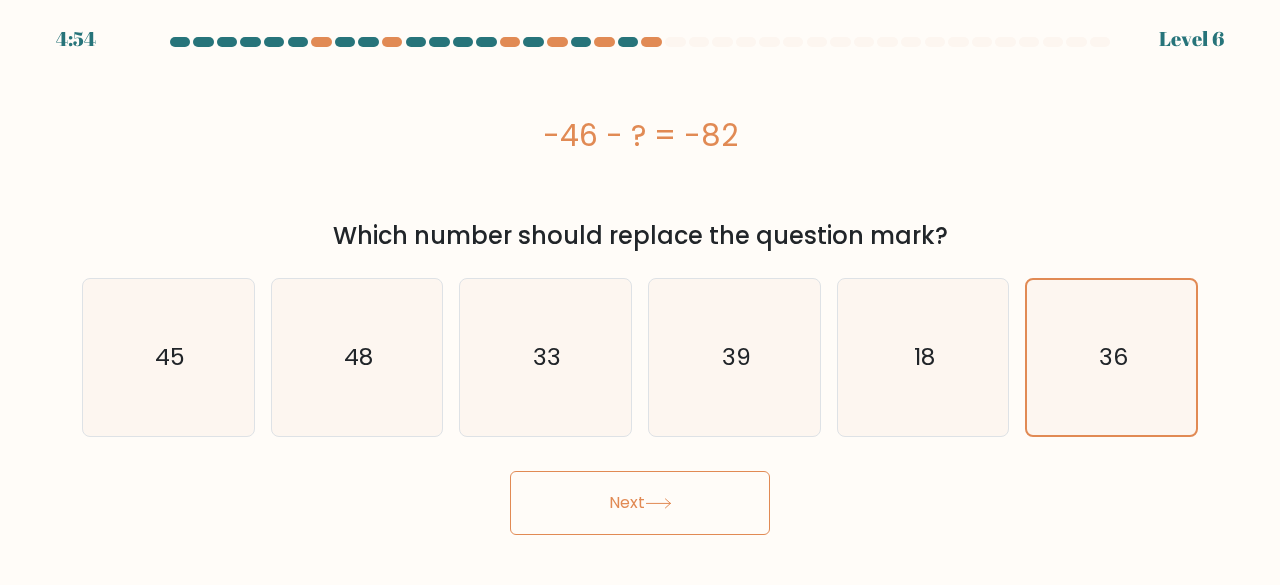 click on "Next" at bounding box center [640, 503] 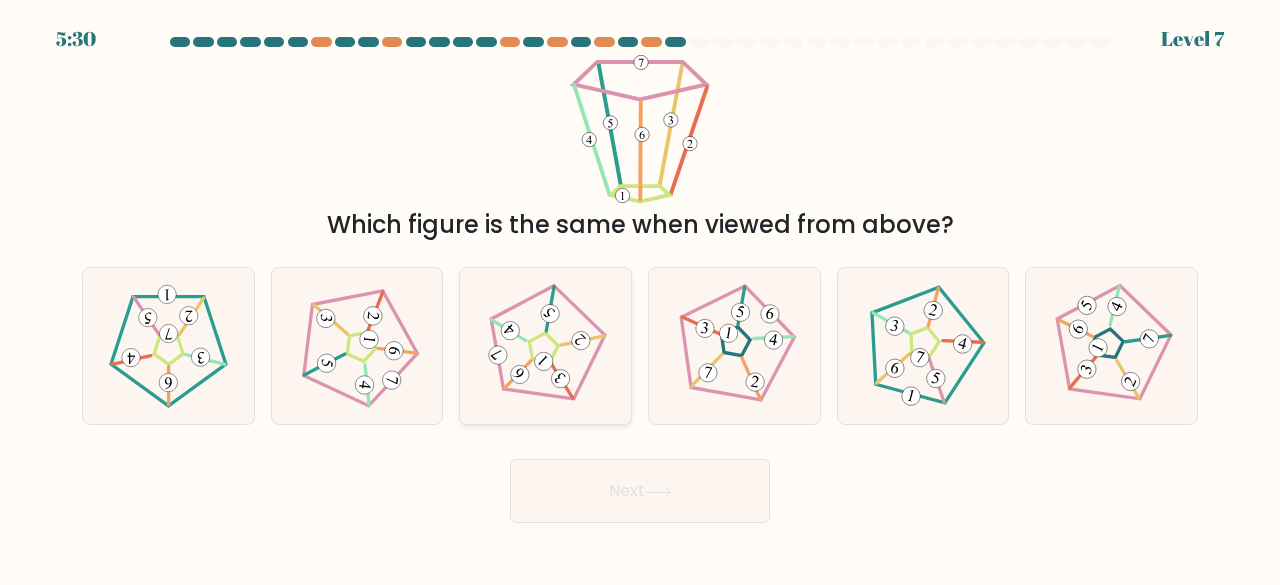 click at bounding box center (545, 345) 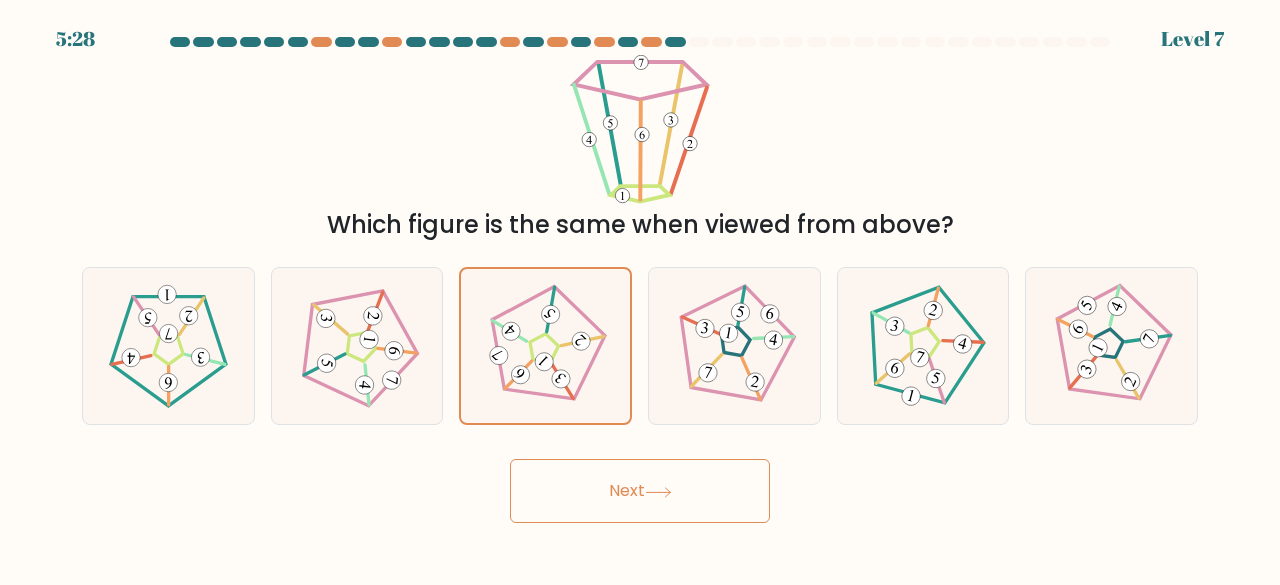 click on "Next" at bounding box center [640, 491] 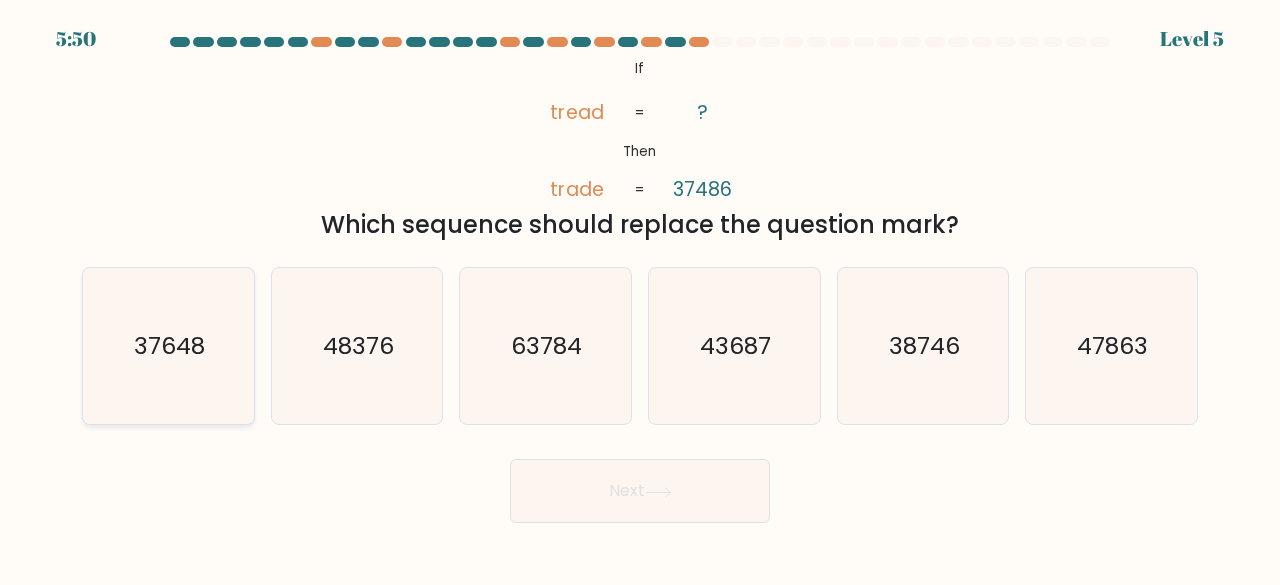 click on "37648" at bounding box center (168, 346) 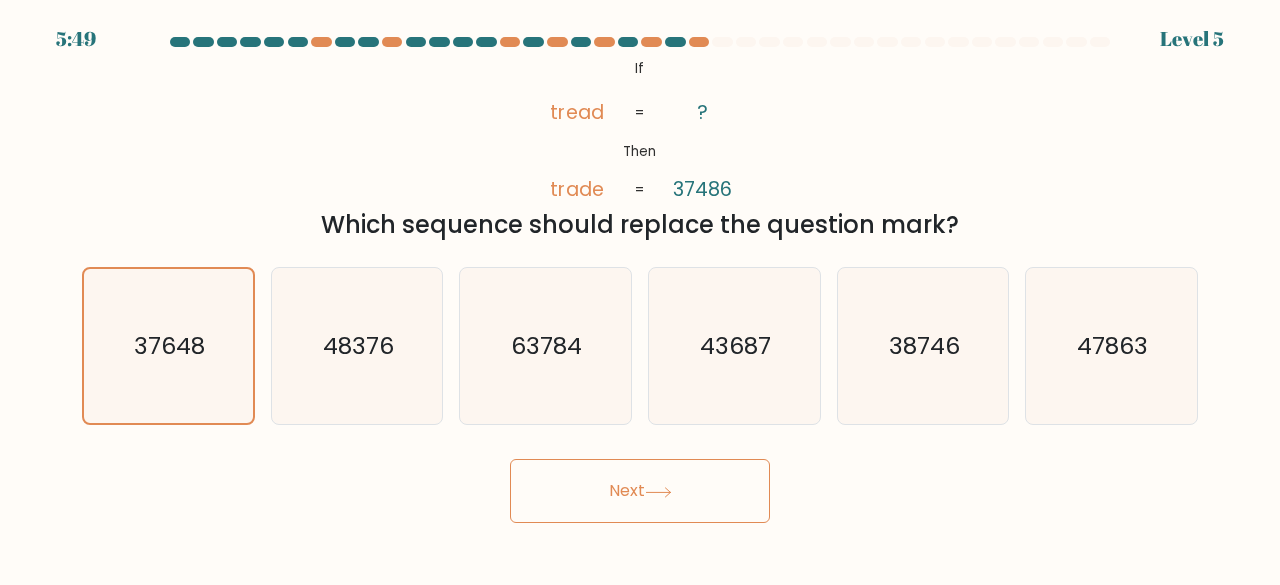 click on "Next" at bounding box center (640, 491) 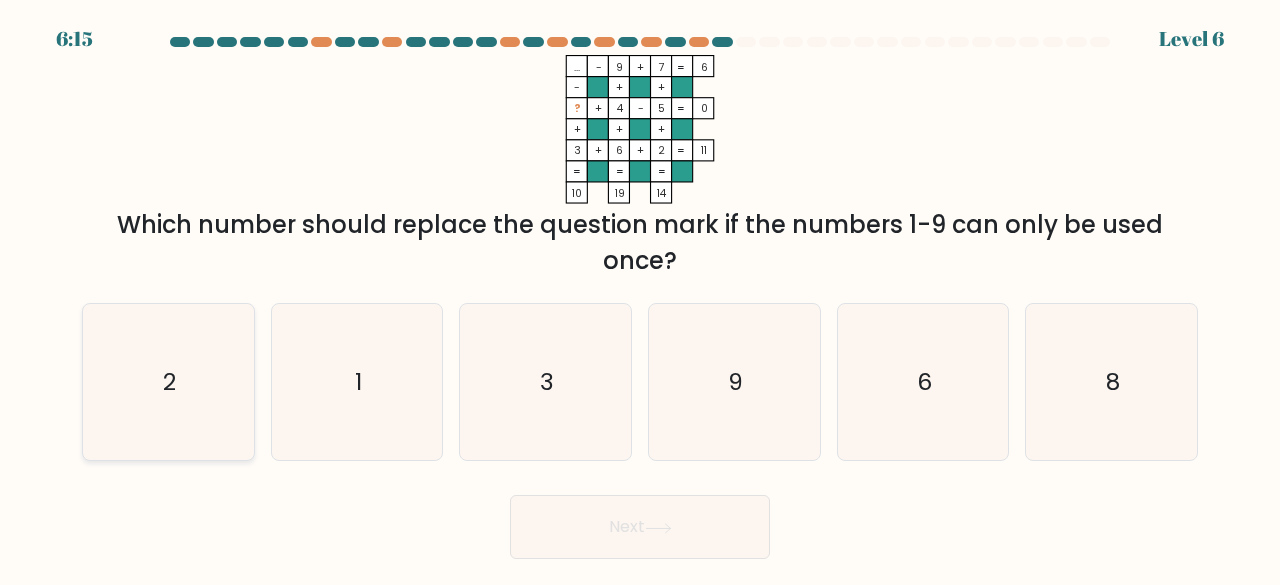 click on "2" at bounding box center (169, 381) 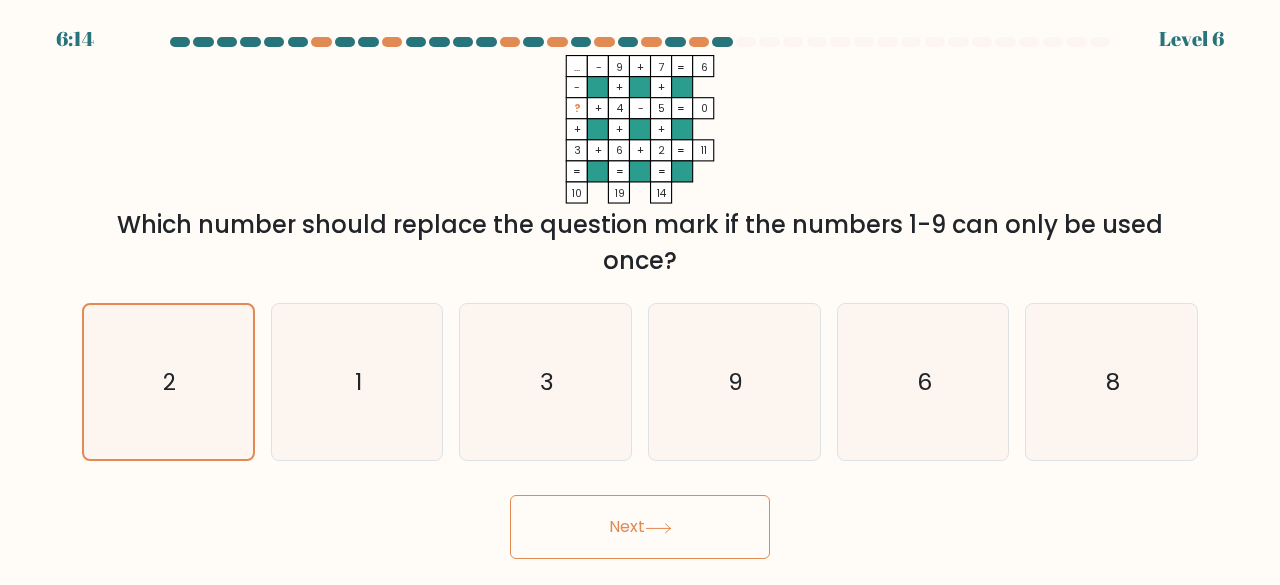 click on "Next" at bounding box center (640, 527) 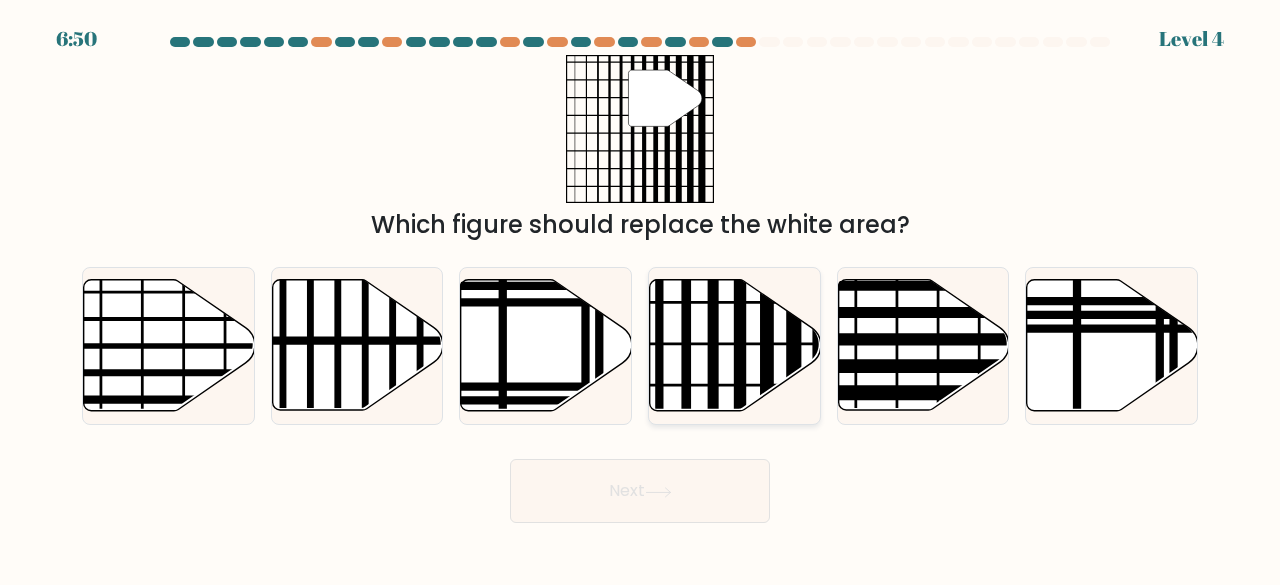 click at bounding box center (735, 345) 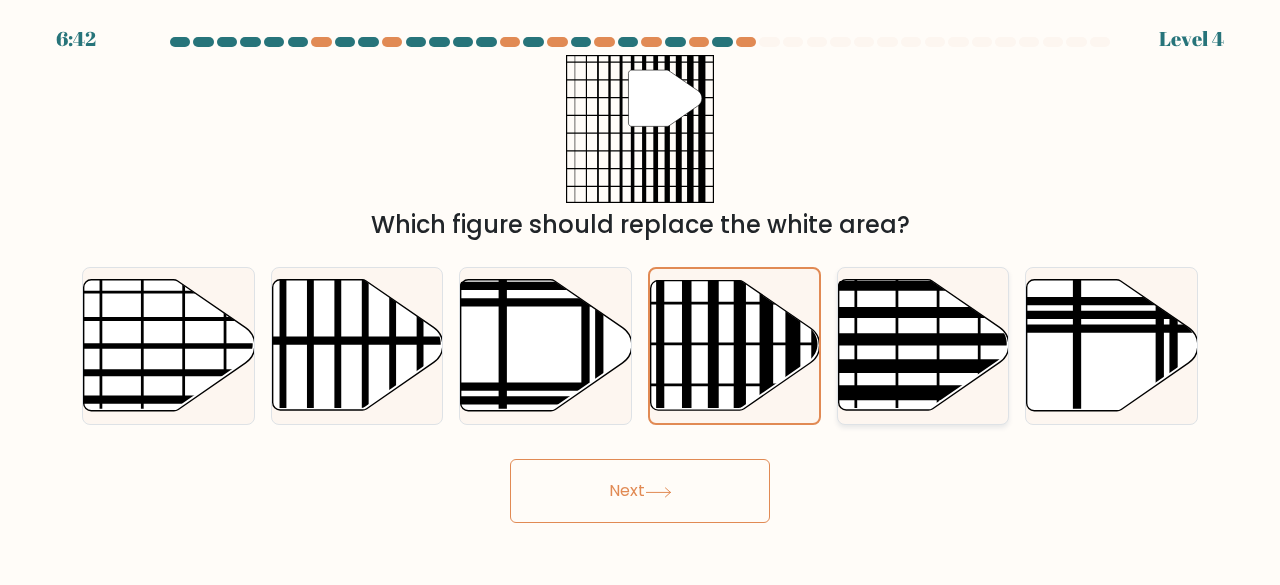 click at bounding box center [865, 394] 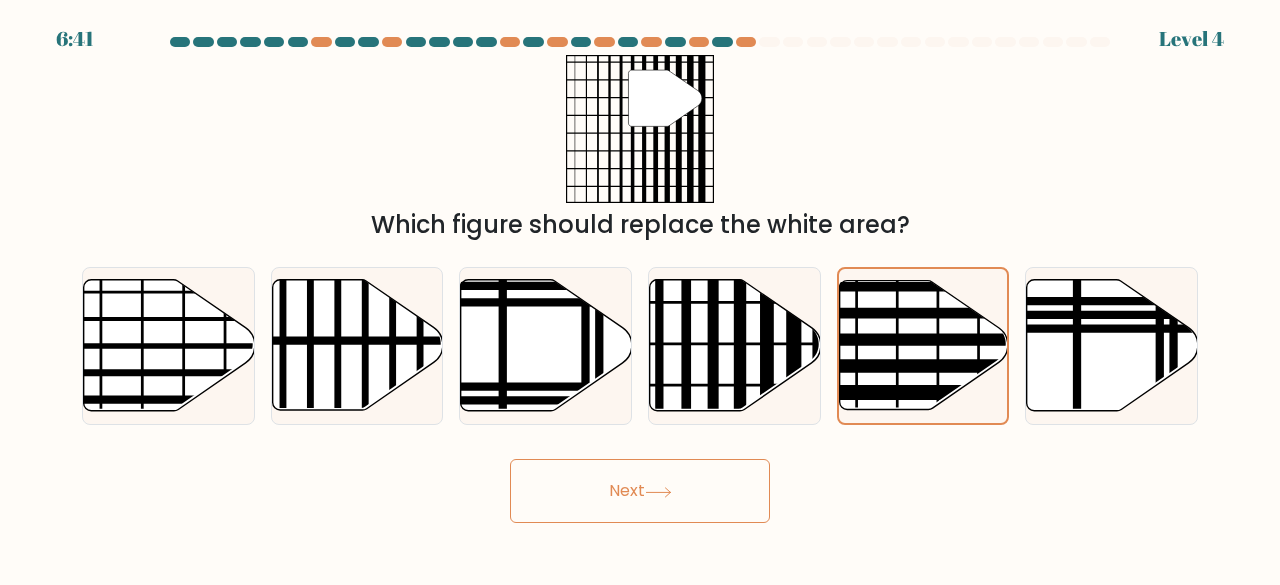 click on "Next" at bounding box center [640, 491] 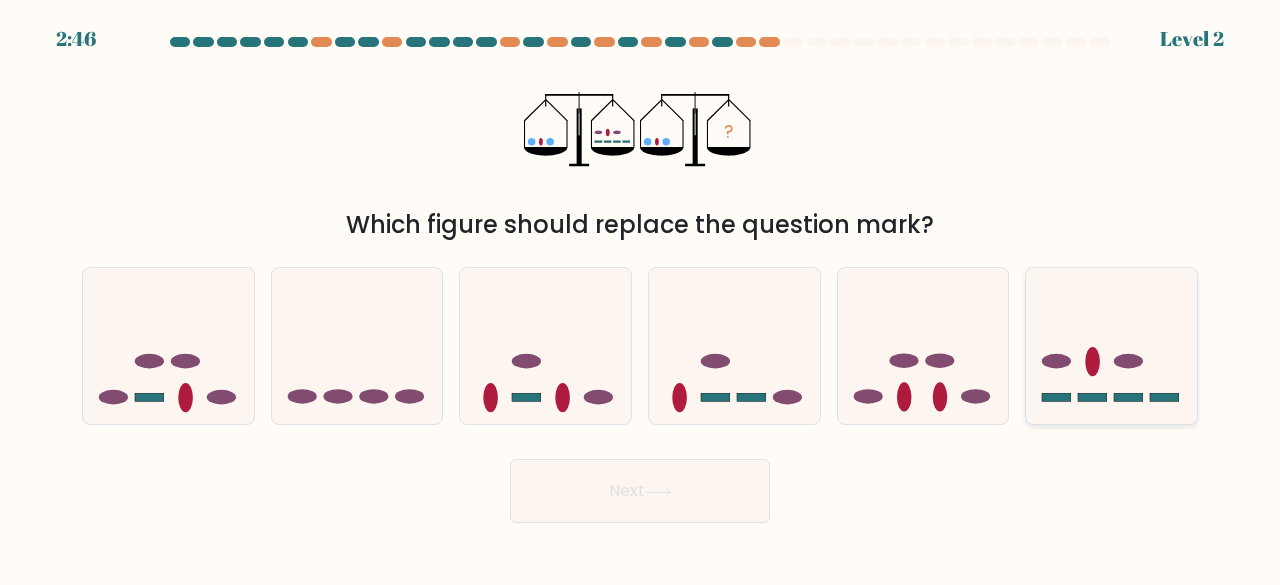click at bounding box center [1111, 345] 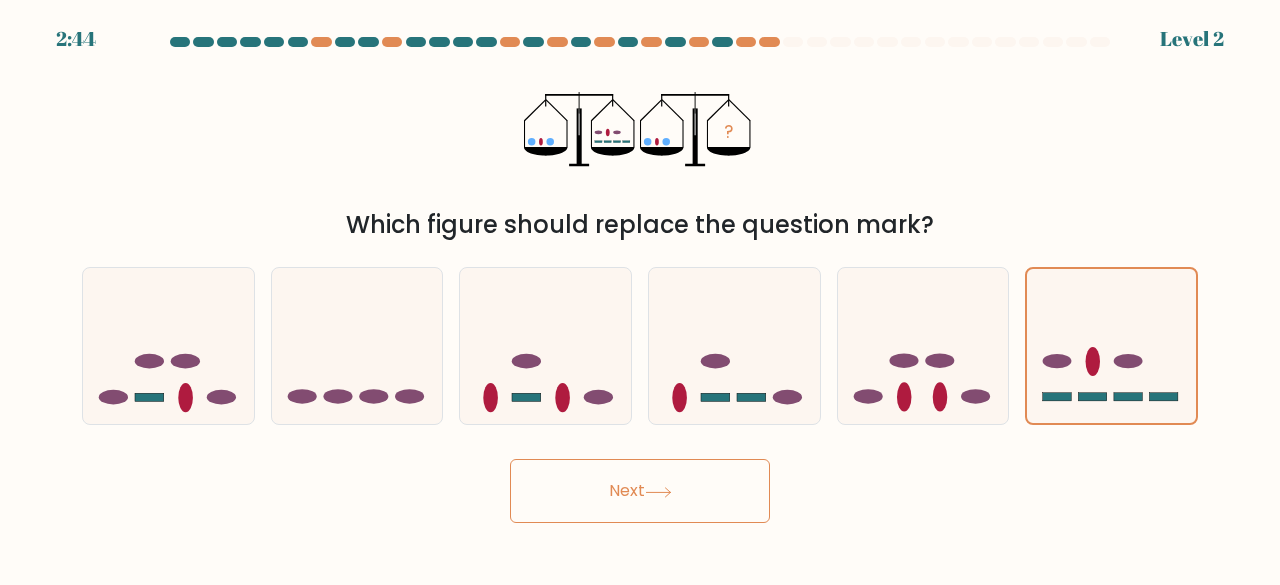 click on "Next" at bounding box center [640, 491] 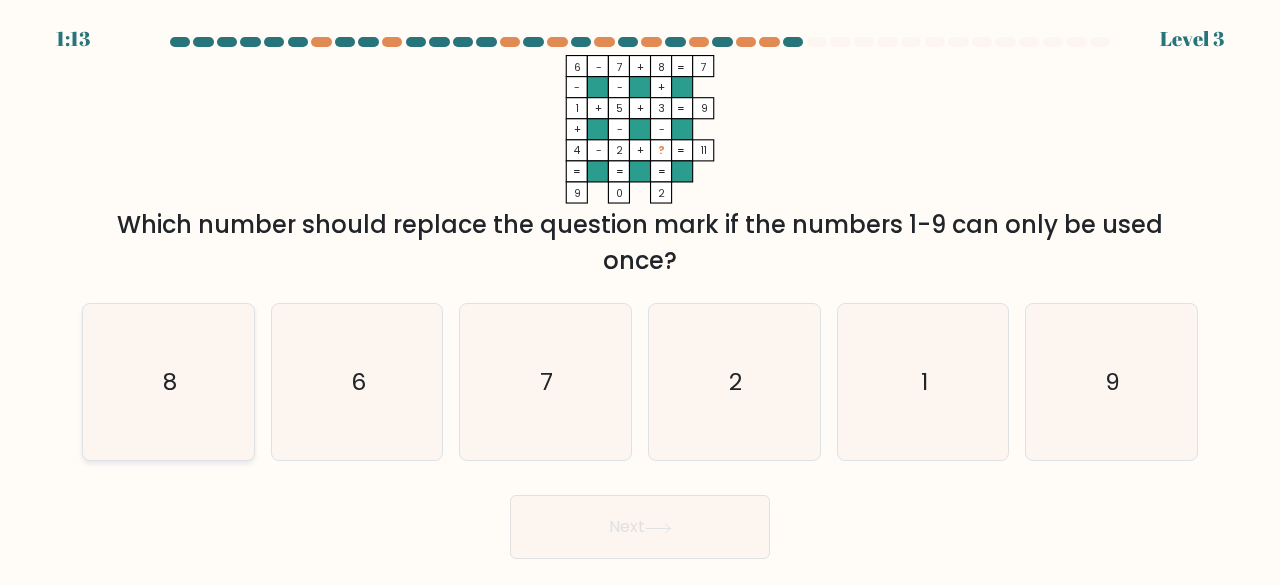 click on "8" at bounding box center [168, 382] 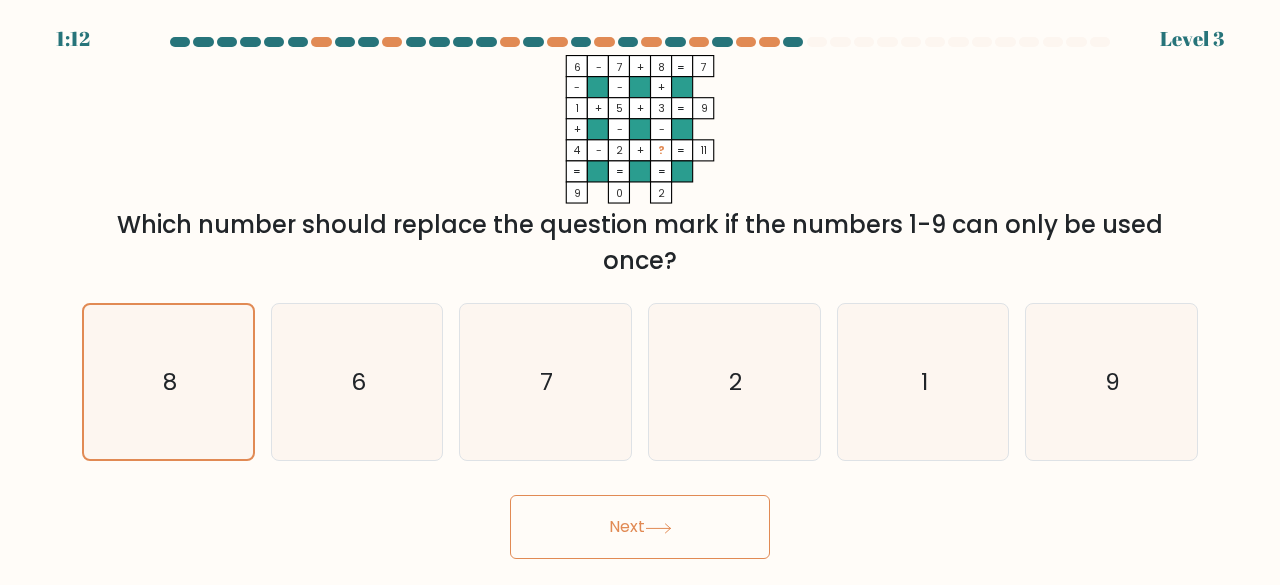 click on "Next" at bounding box center [640, 527] 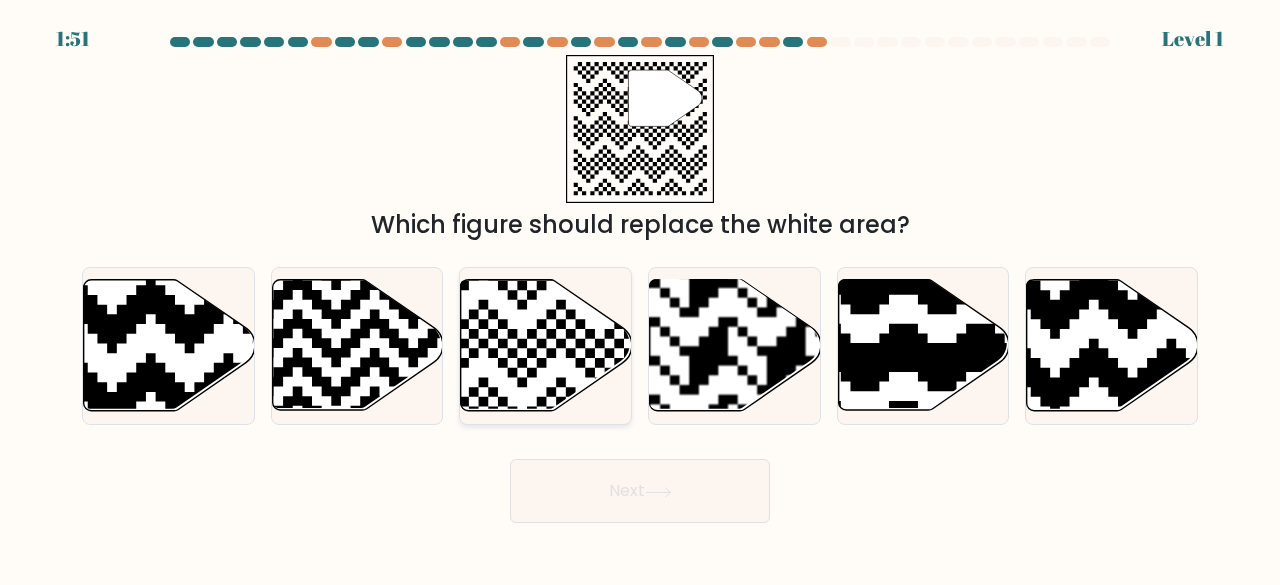 click at bounding box center (546, 345) 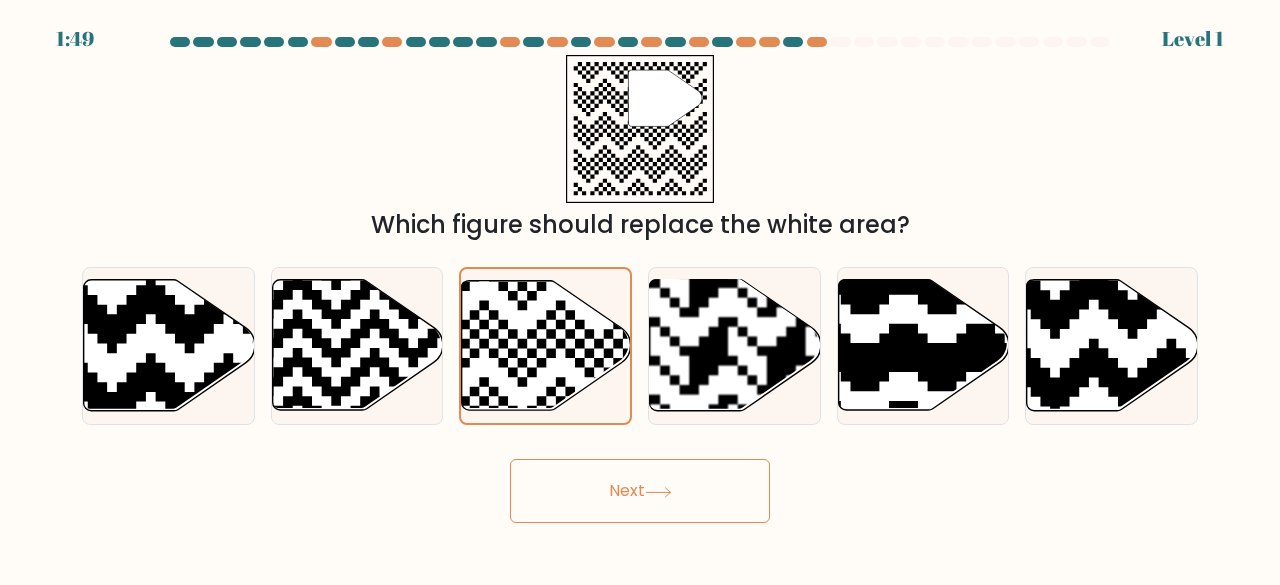 click on "Next" at bounding box center (640, 491) 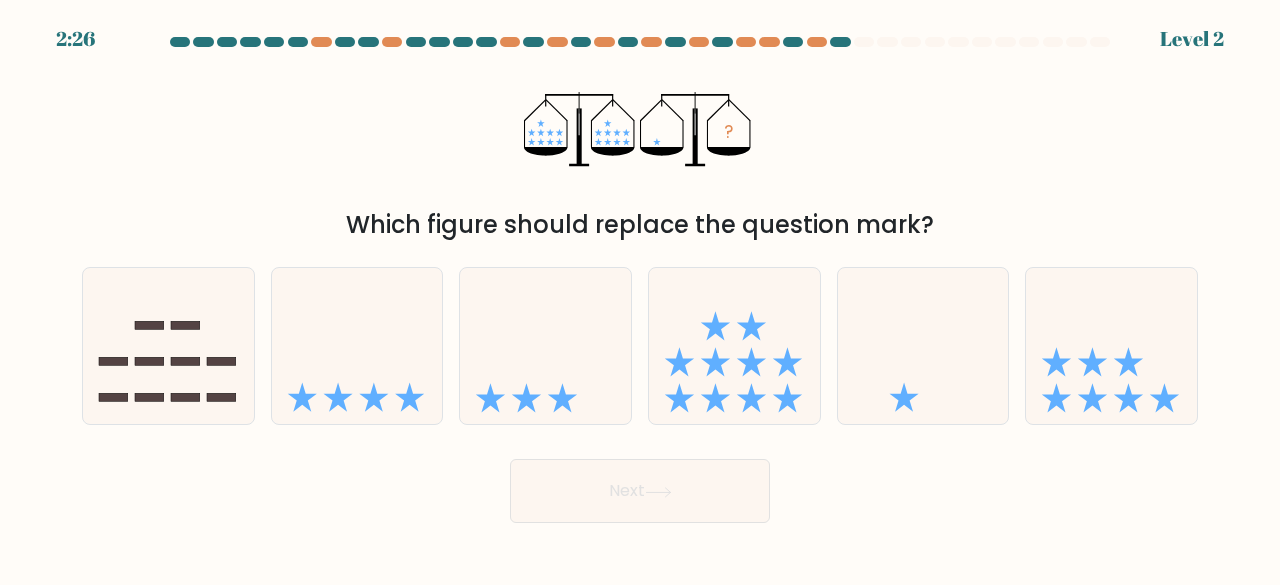 click on "a.
b.
c.
d." at bounding box center [640, 338] 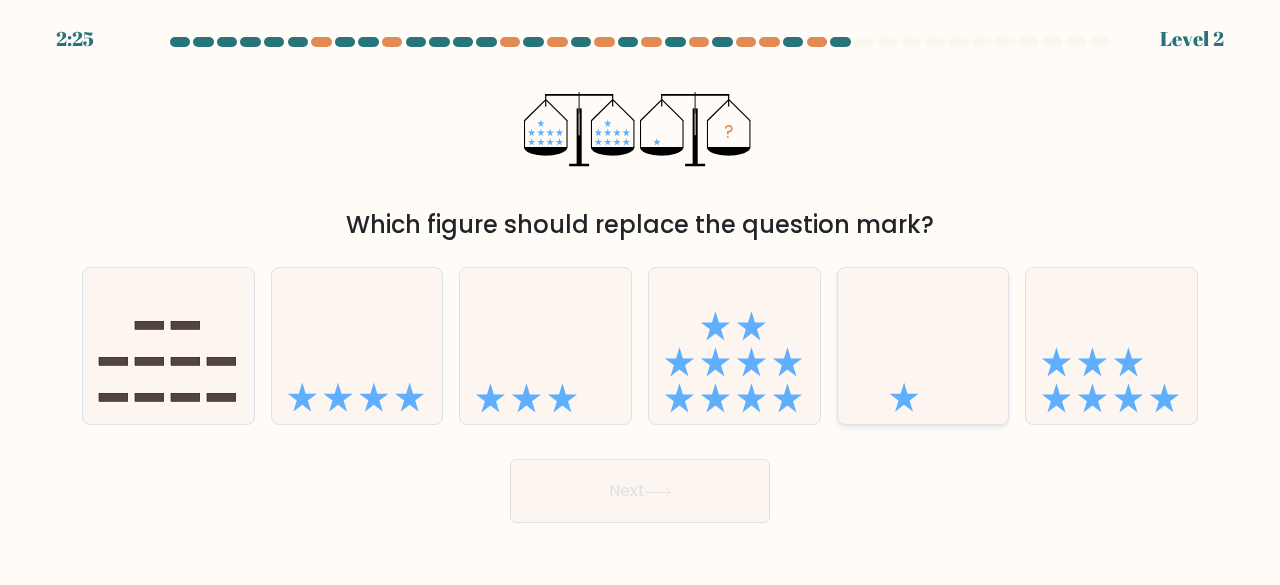 click at bounding box center (923, 345) 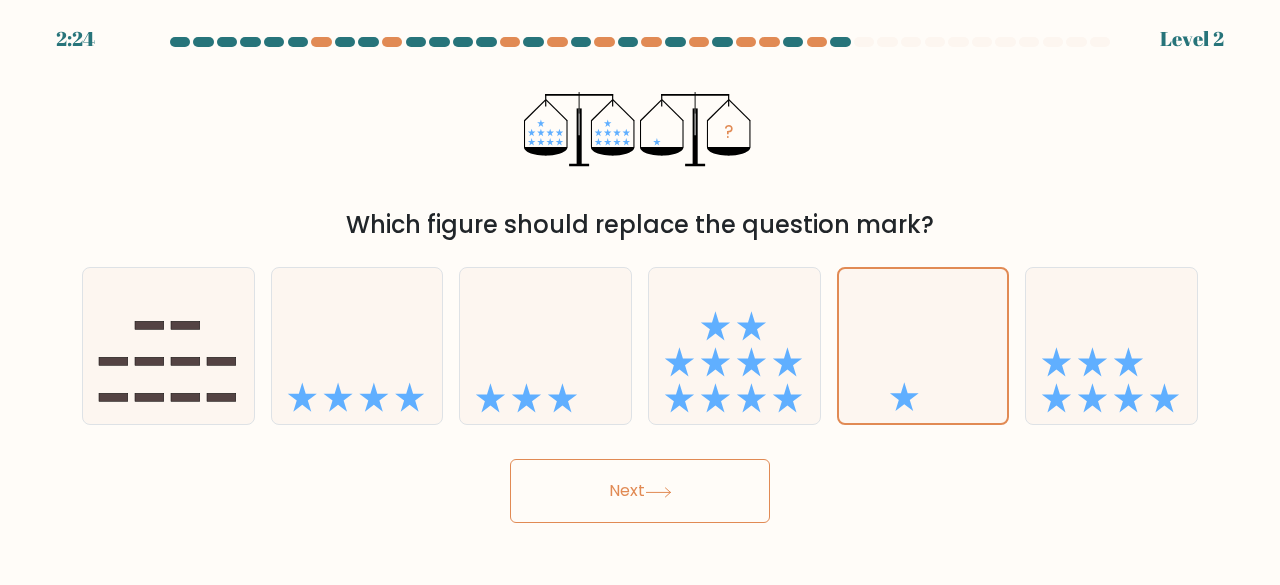 click on "Next" at bounding box center [640, 491] 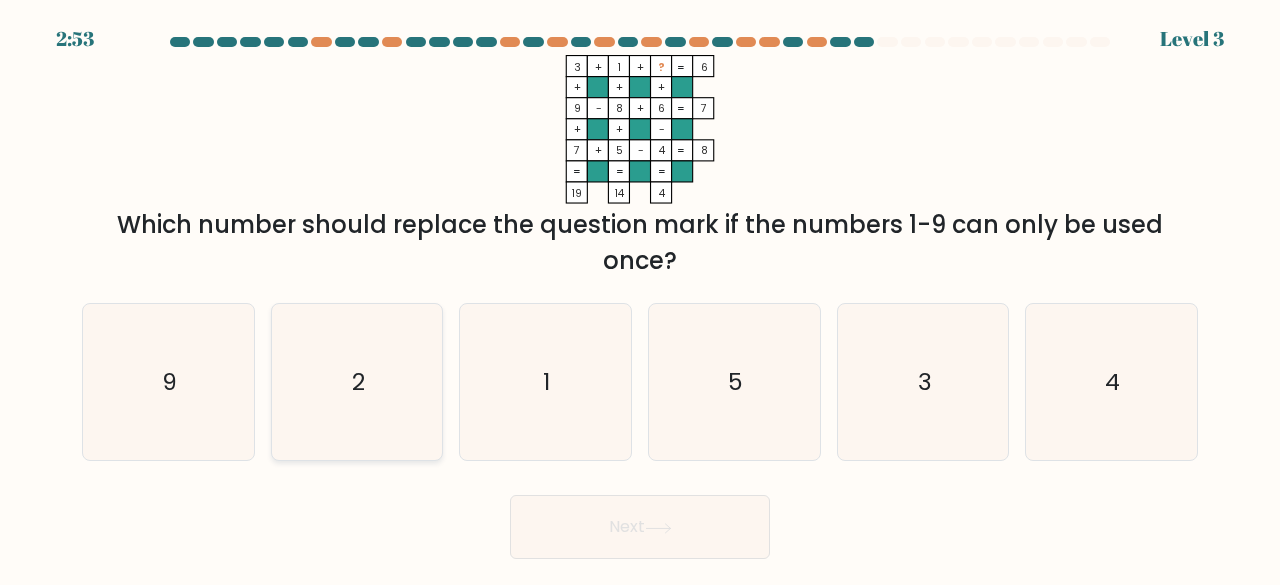 click on "2" at bounding box center [357, 382] 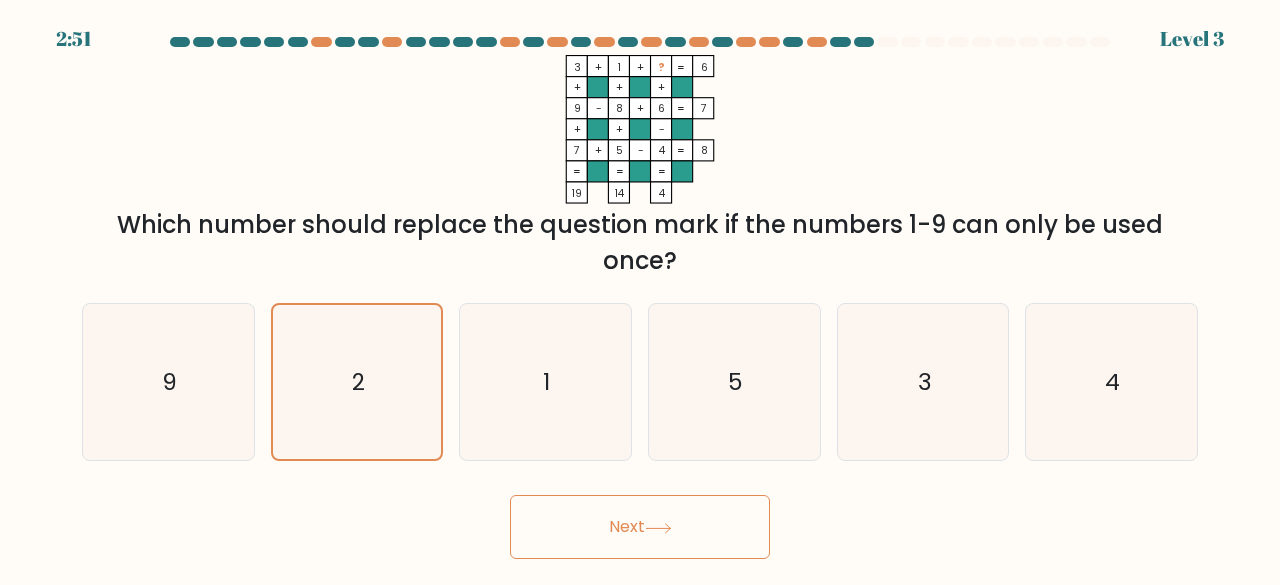 click on "Next" at bounding box center [640, 527] 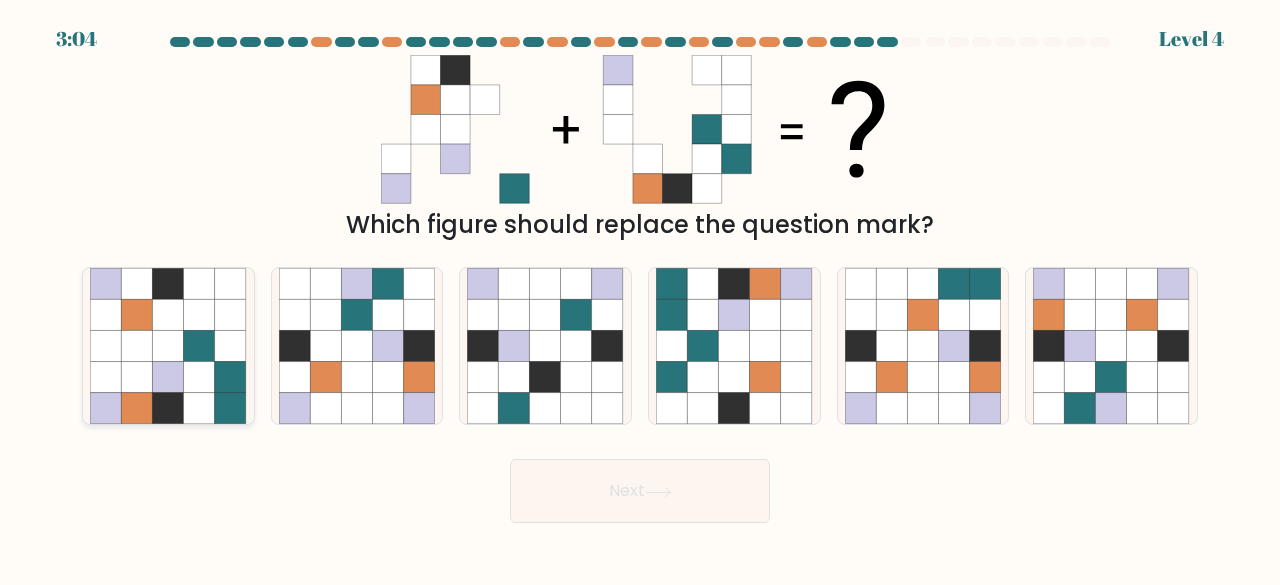 click at bounding box center (168, 377) 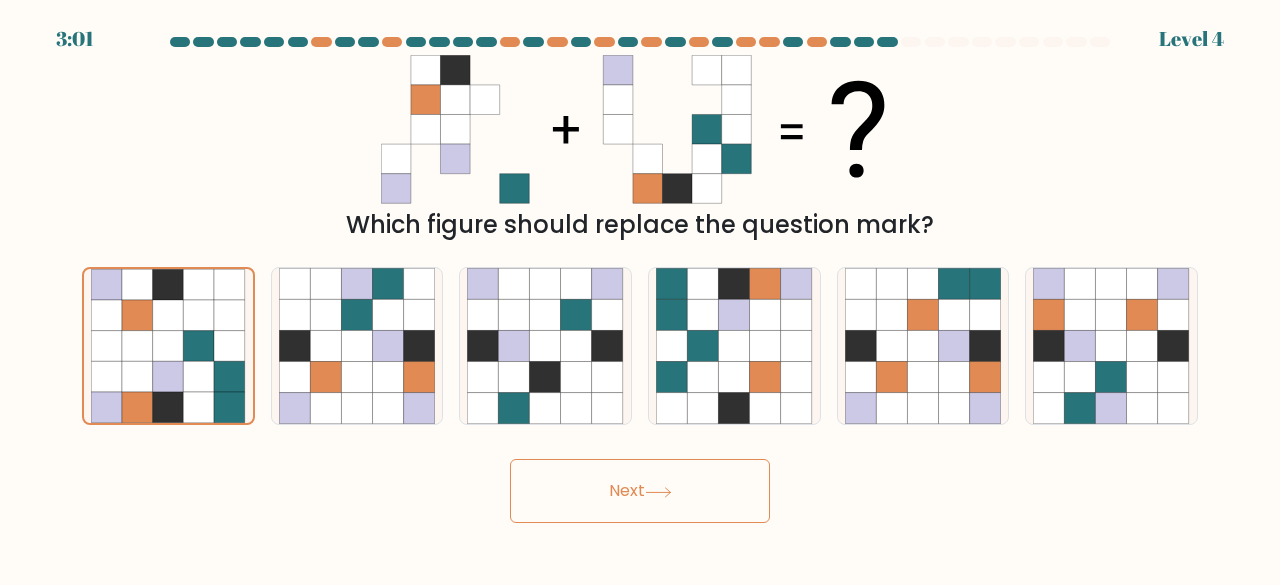 click on "Next" at bounding box center [640, 491] 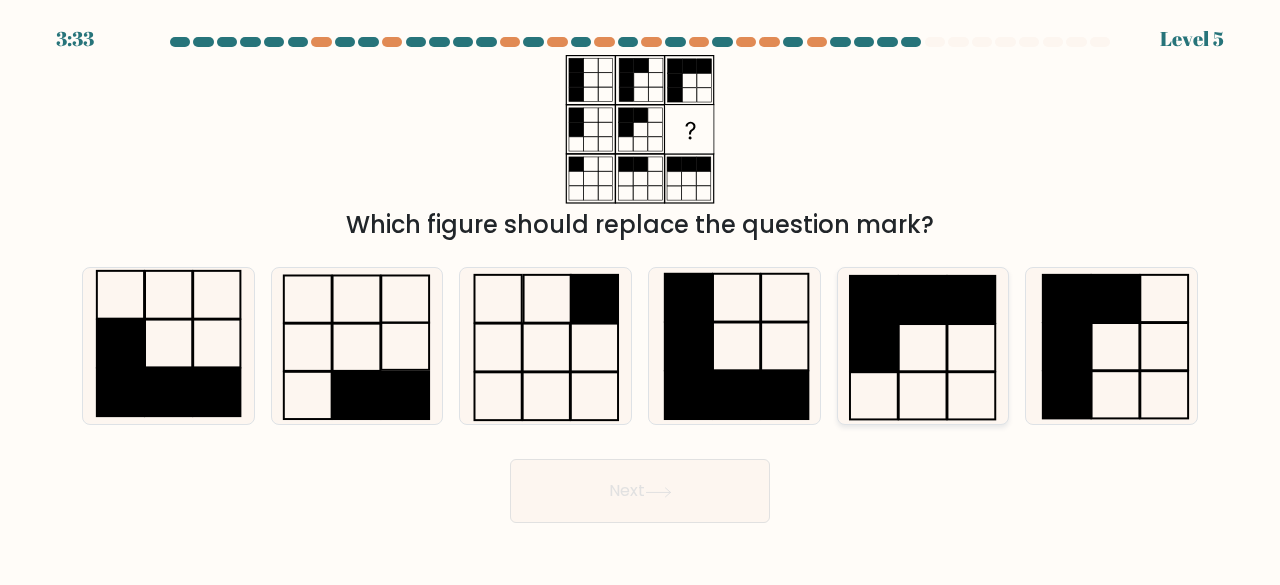 click at bounding box center [923, 346] 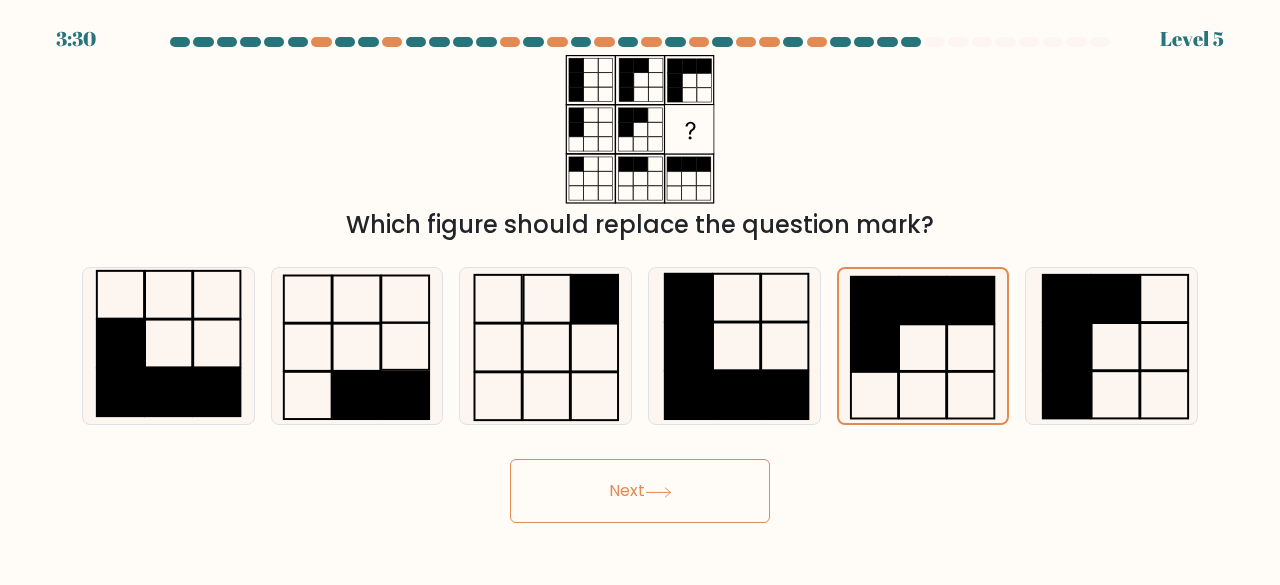 click on "Next" at bounding box center [640, 491] 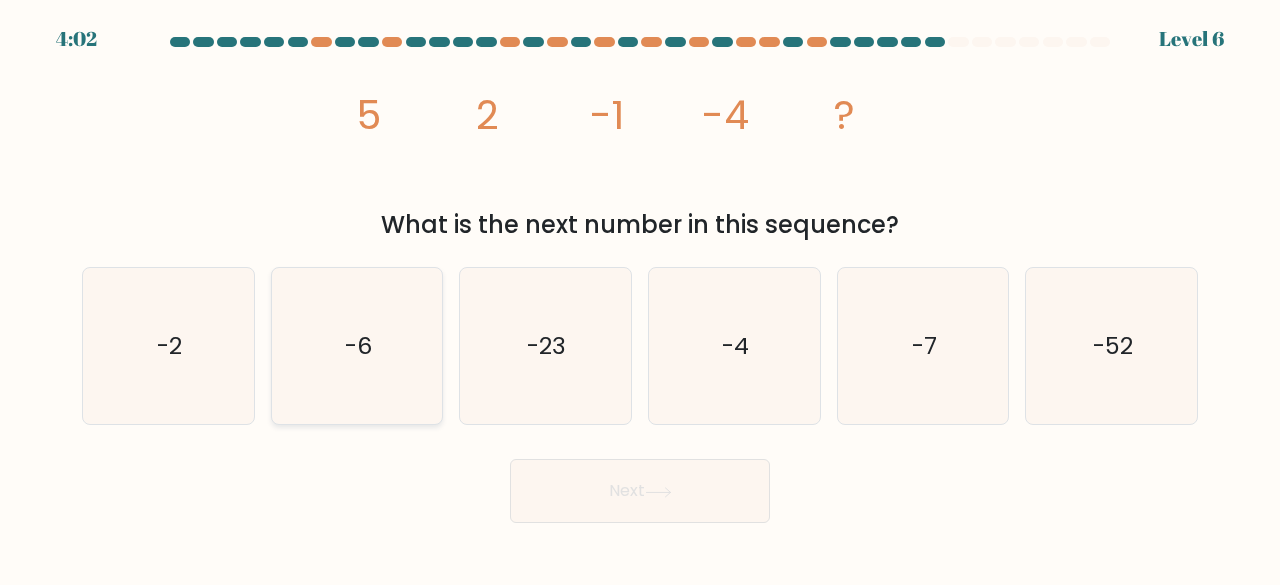click on "-6" at bounding box center [357, 346] 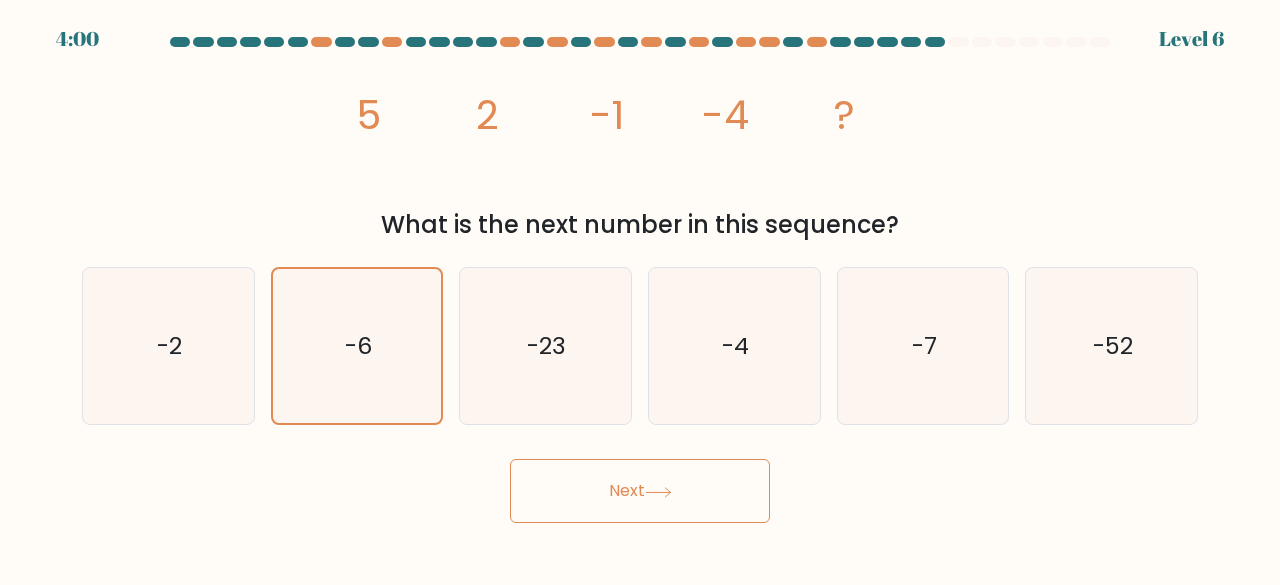 click on "Next" at bounding box center [640, 491] 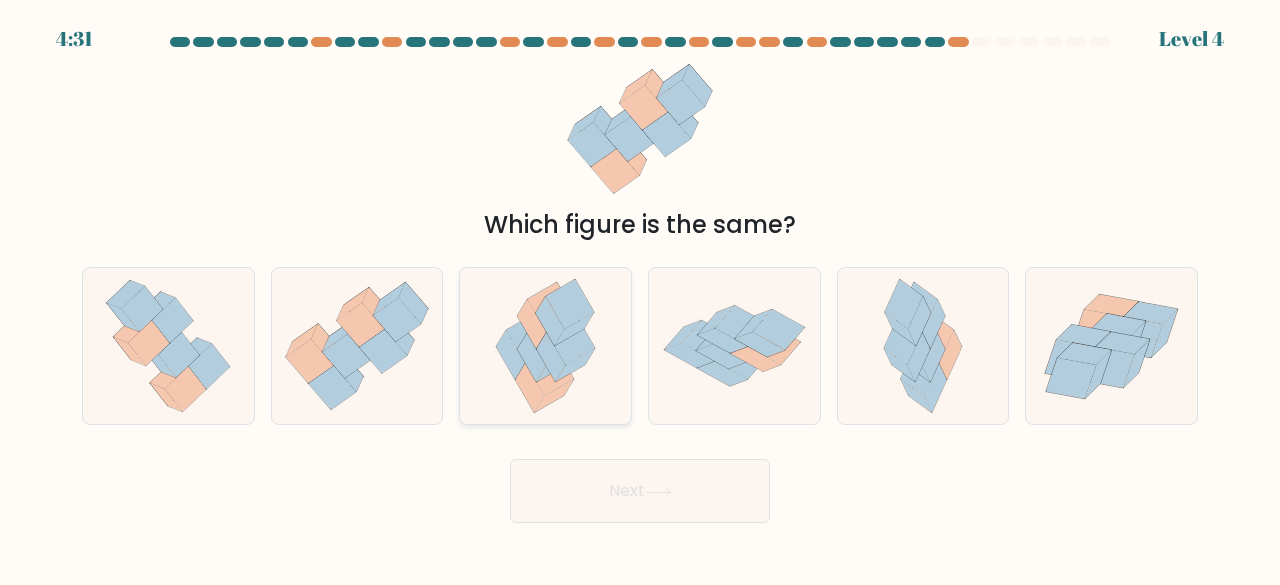 click at bounding box center (510, 354) 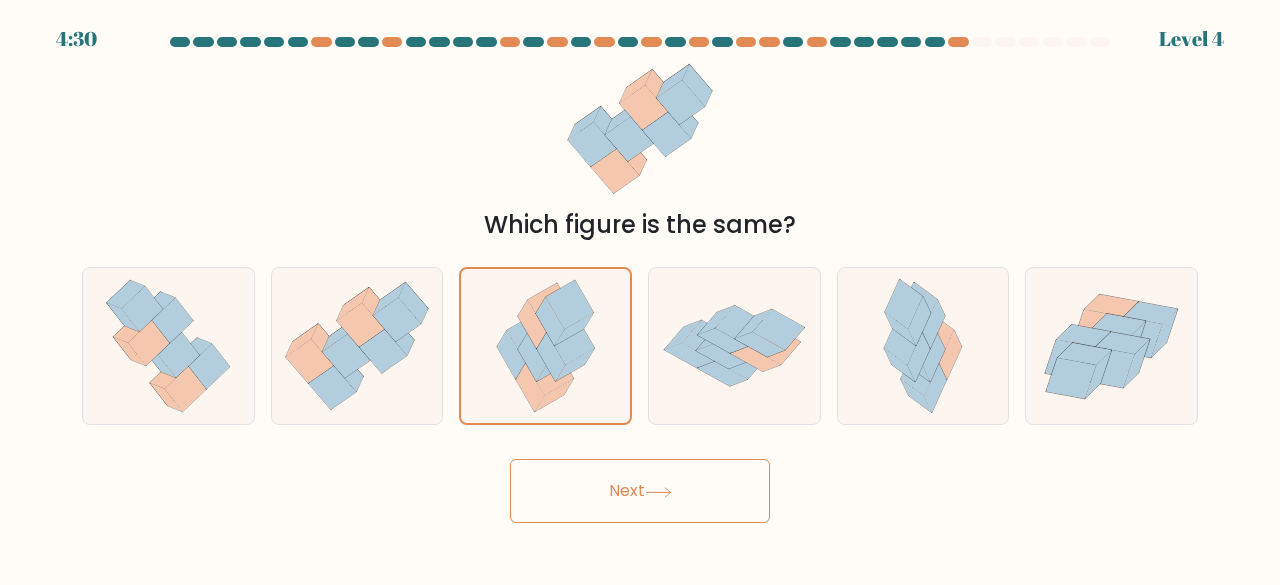 click on "Next" at bounding box center [640, 491] 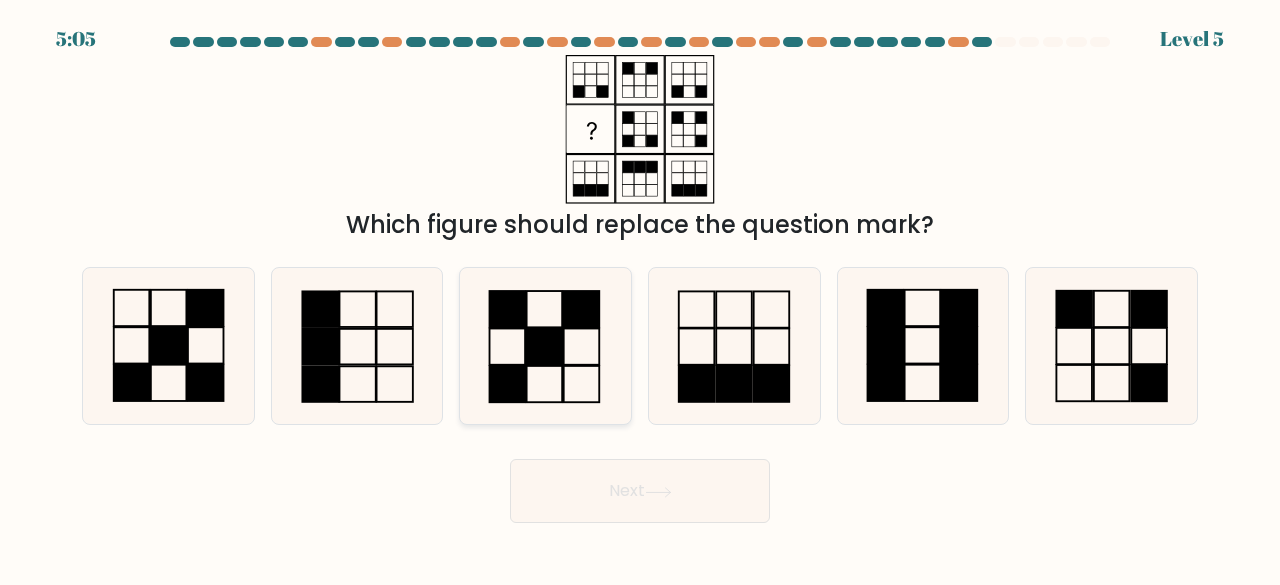 click at bounding box center [508, 309] 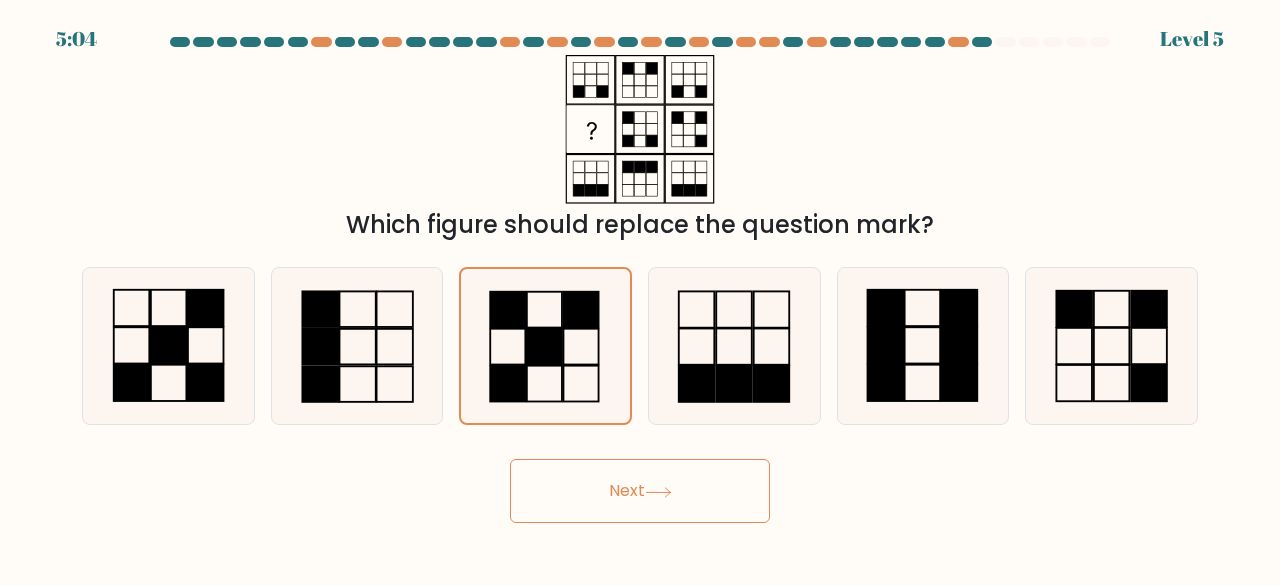 click on "Next" at bounding box center [640, 491] 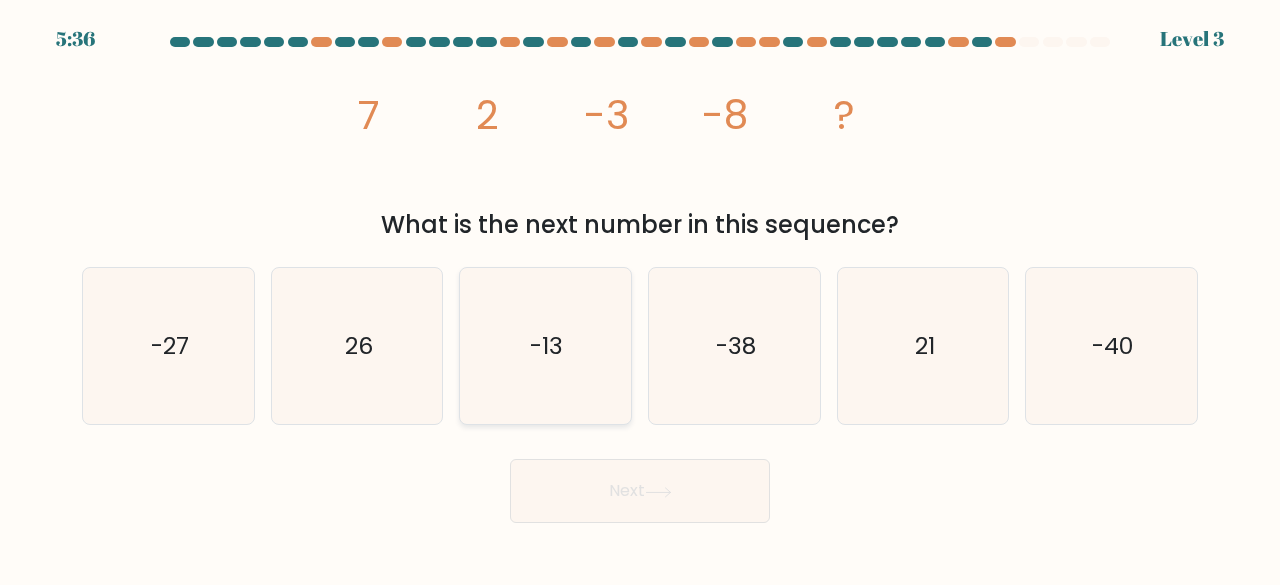 click on "-13" at bounding box center [545, 346] 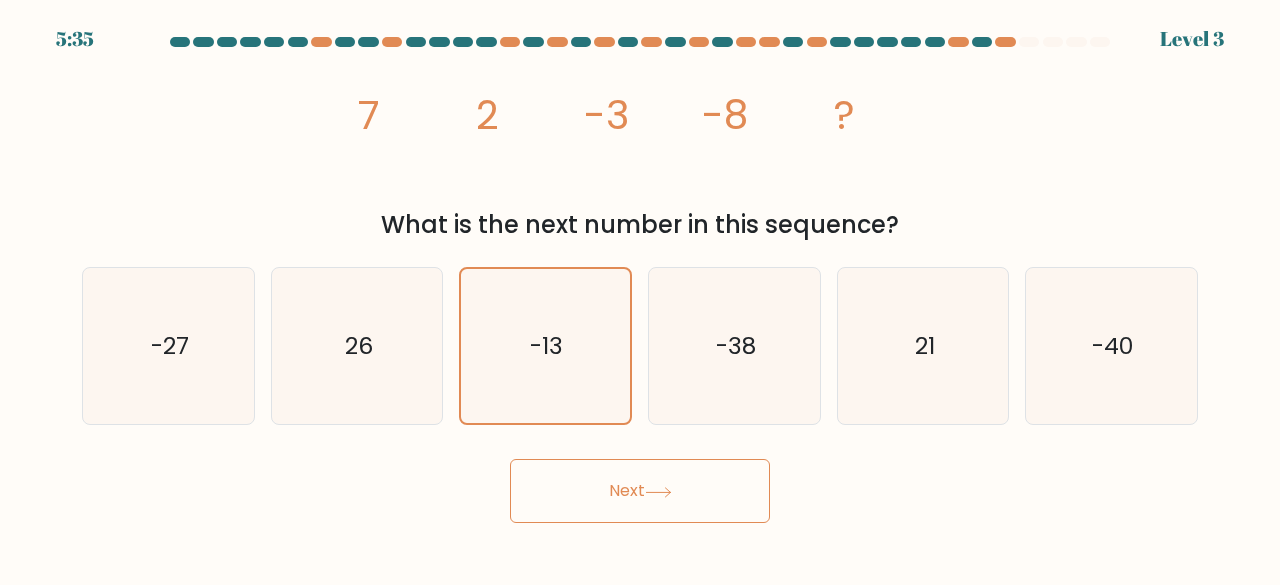 click on "Next" at bounding box center (640, 491) 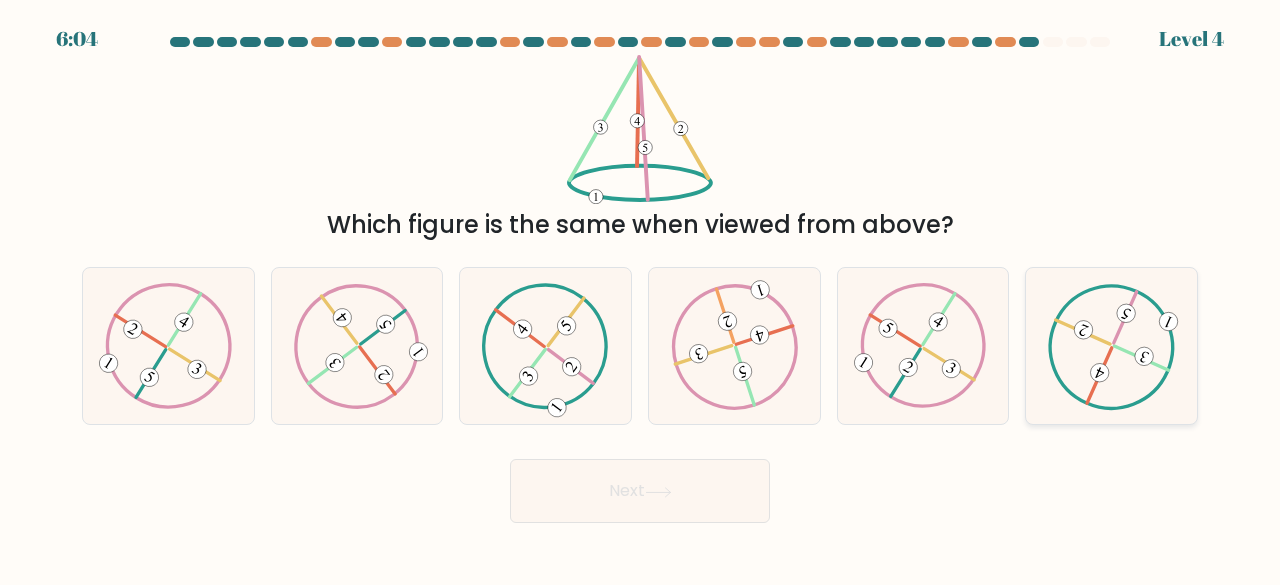click at bounding box center (1111, 345) 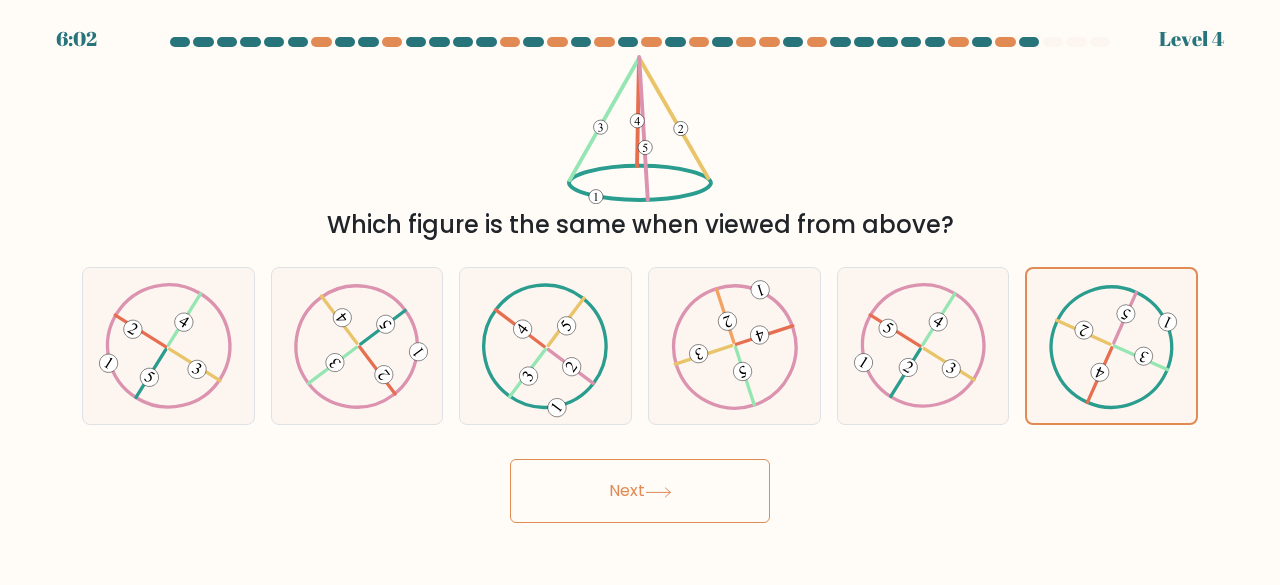 click on "Next" at bounding box center [640, 491] 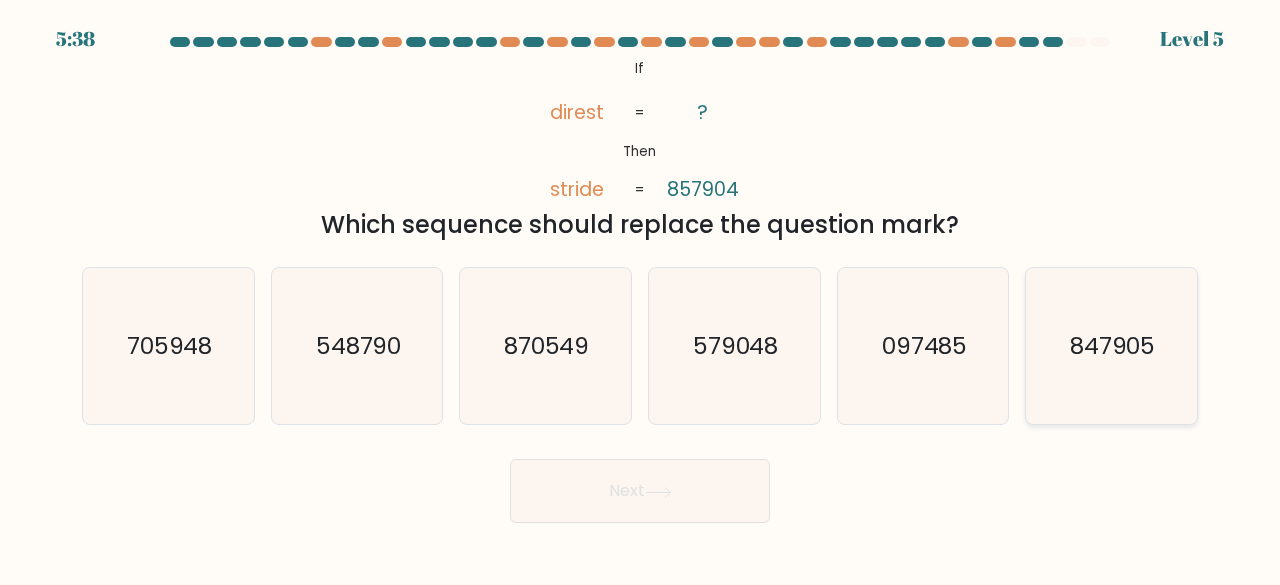 click on "847905" at bounding box center (1111, 346) 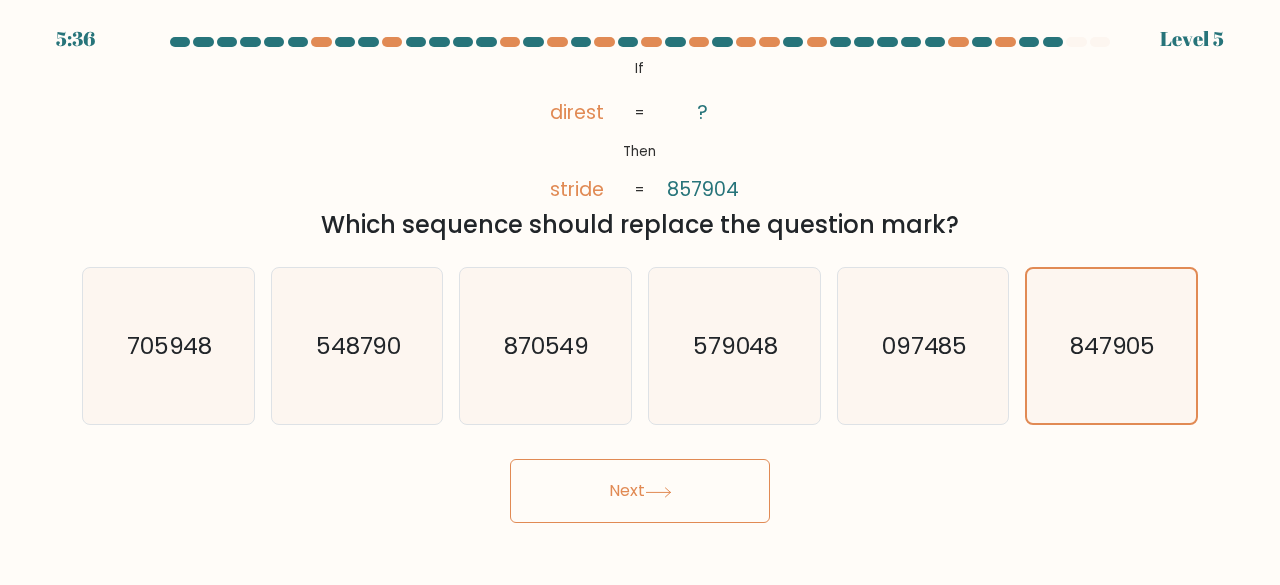 click on "Next" at bounding box center (640, 491) 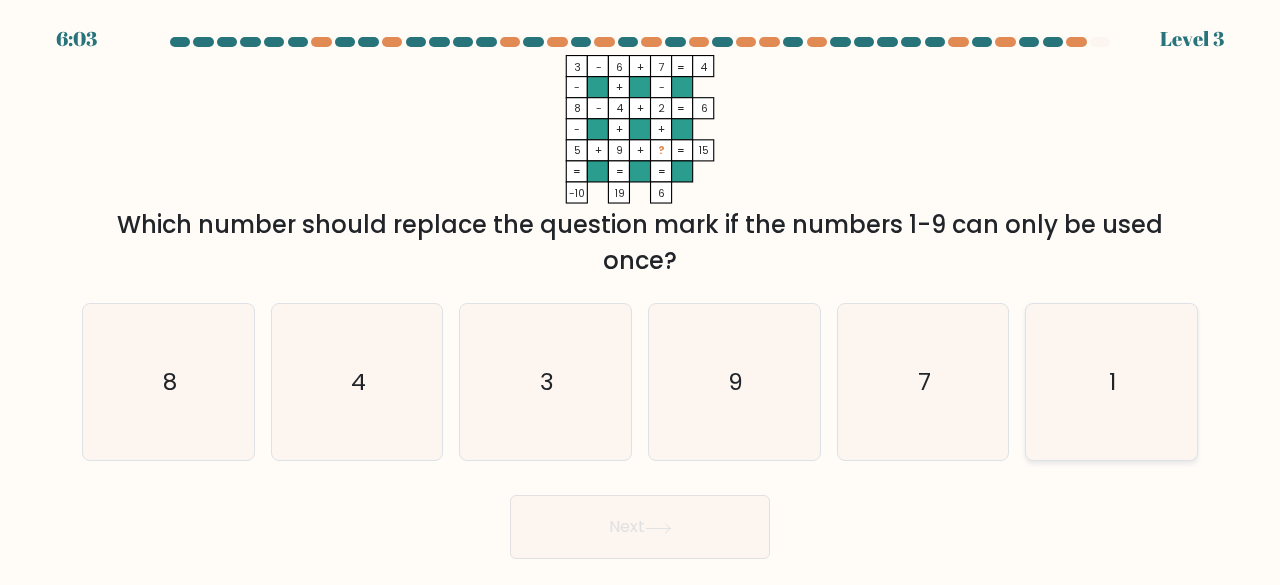 click on "1" at bounding box center (1111, 382) 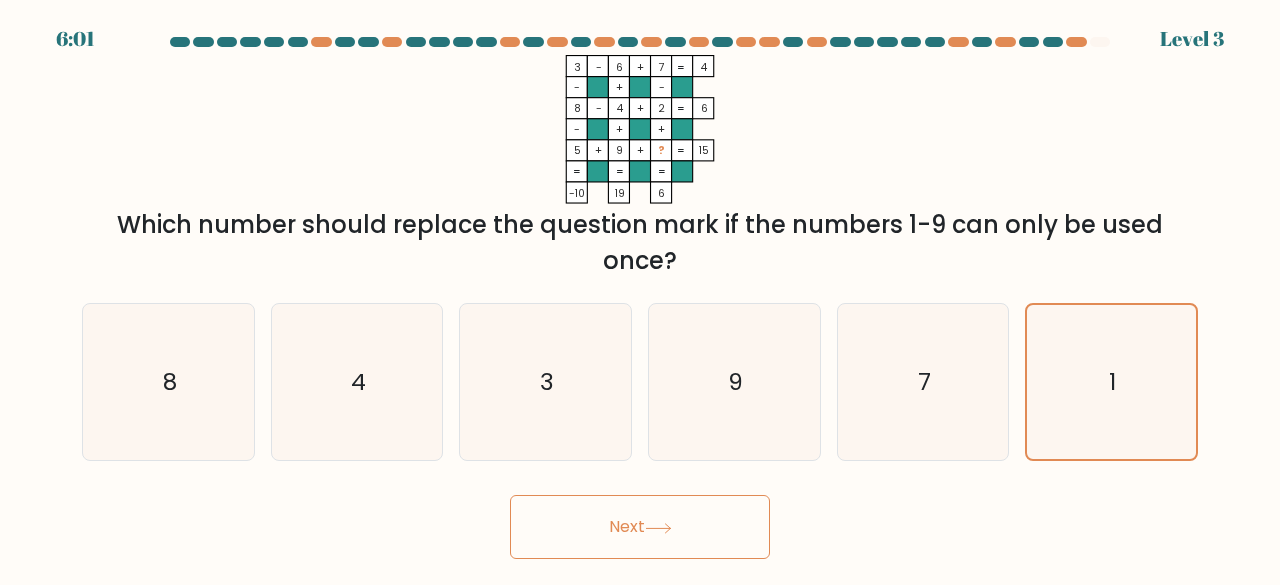 click on "Next" at bounding box center (640, 527) 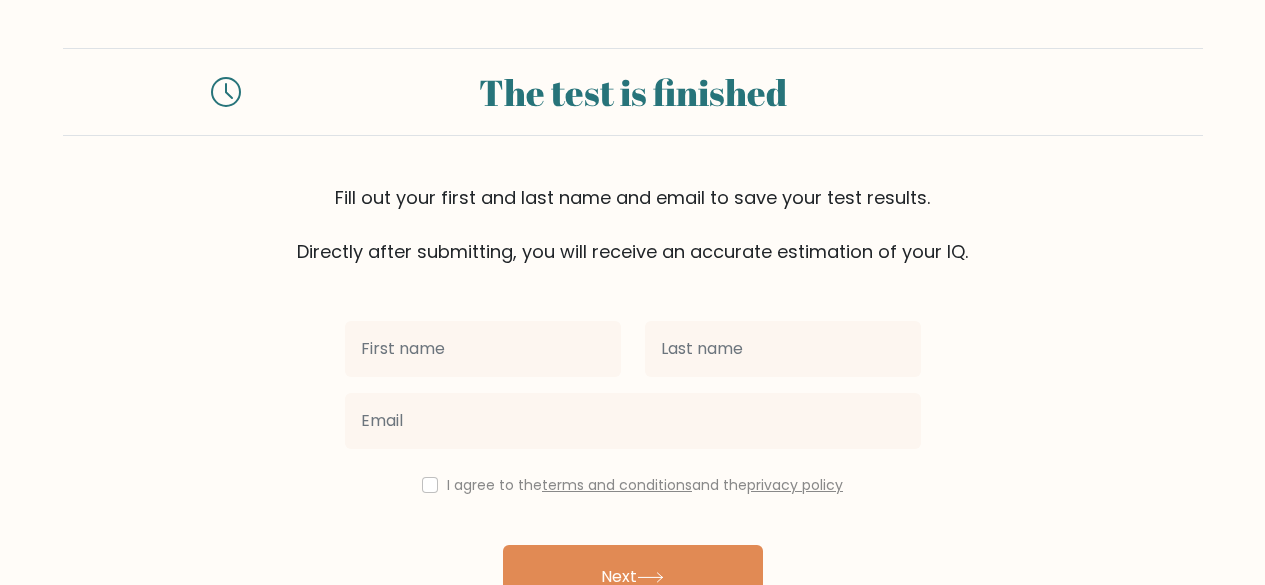 scroll, scrollTop: 0, scrollLeft: 0, axis: both 